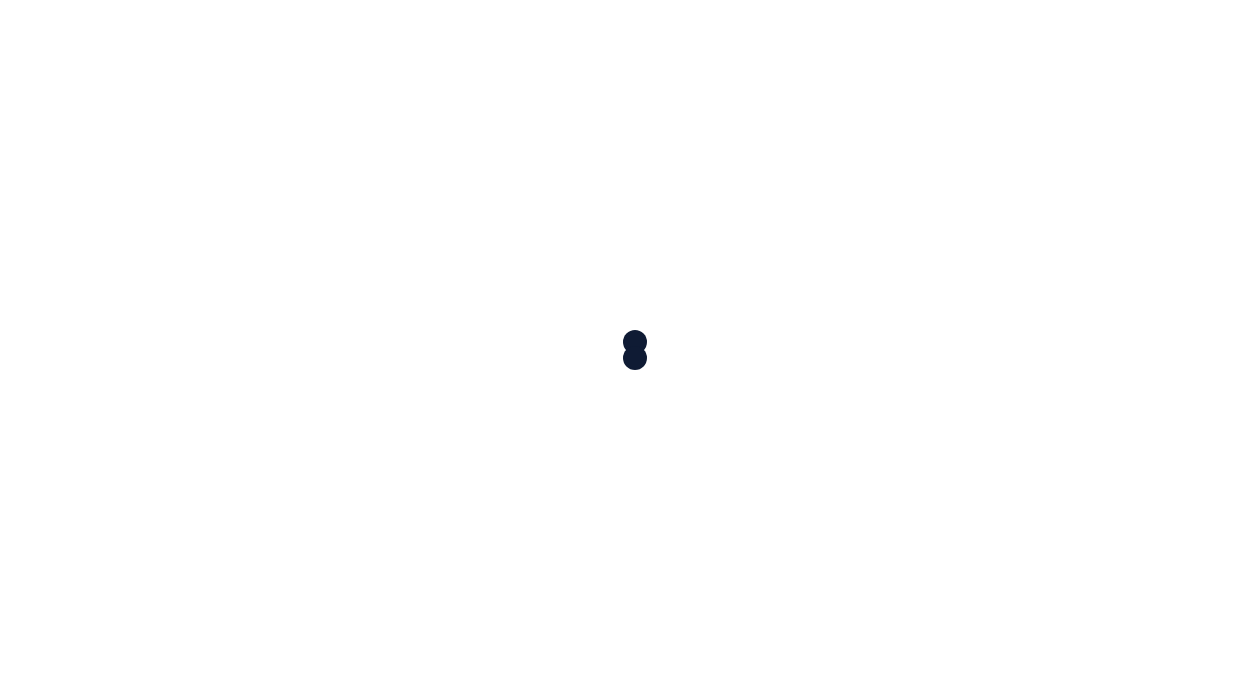 scroll, scrollTop: 0, scrollLeft: 0, axis: both 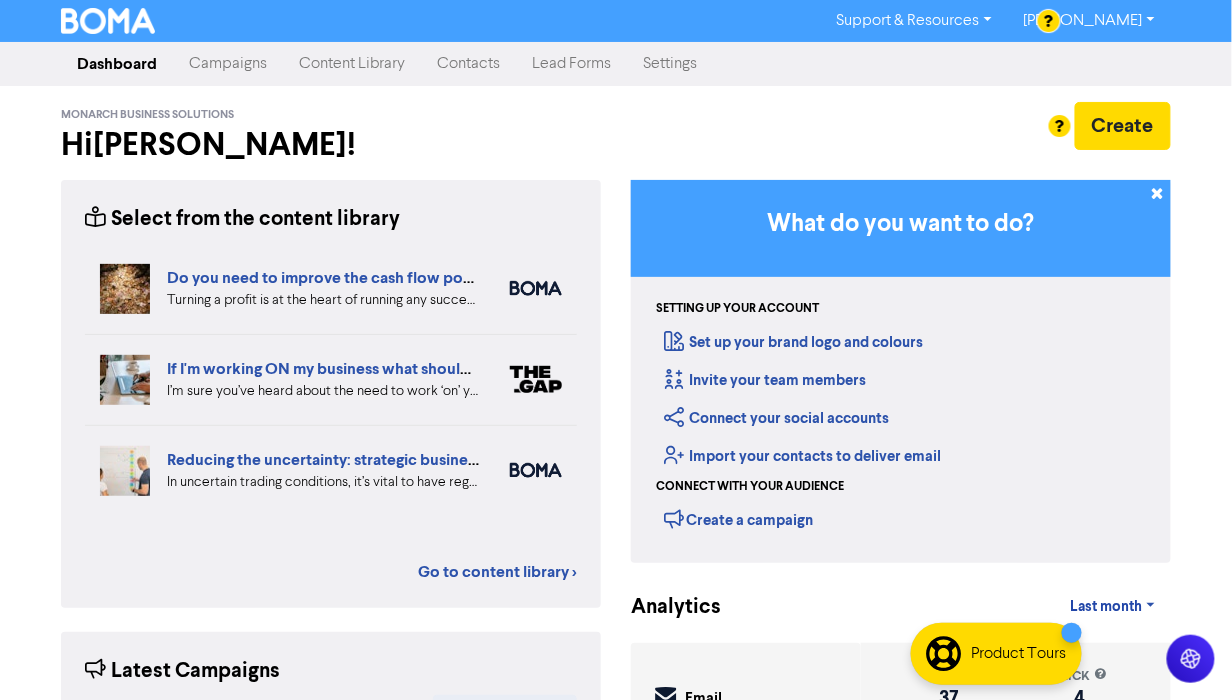 click on "Contacts" at bounding box center (468, 64) 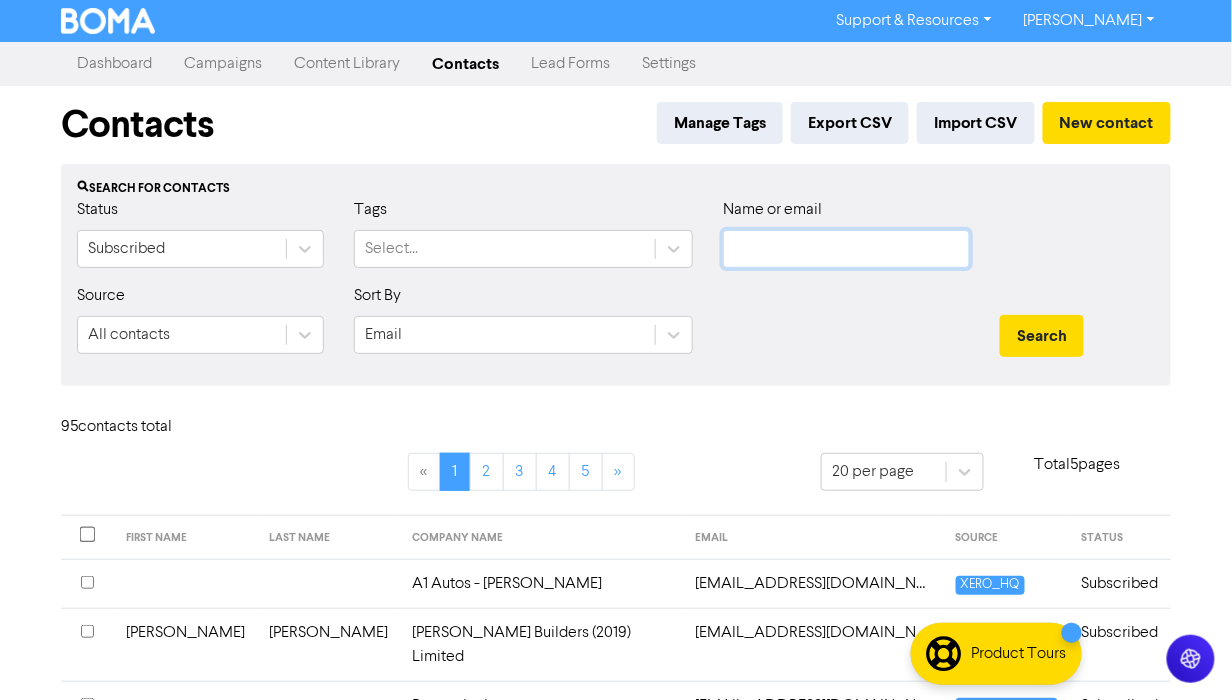 click 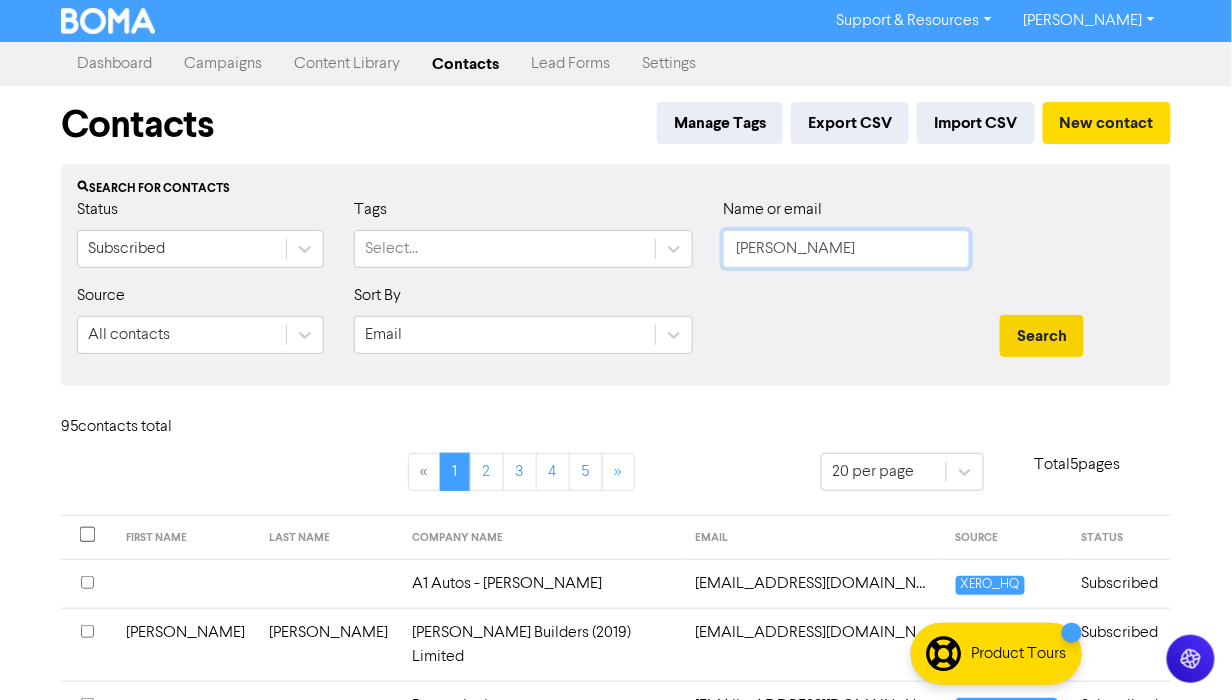 type on "[PERSON_NAME]" 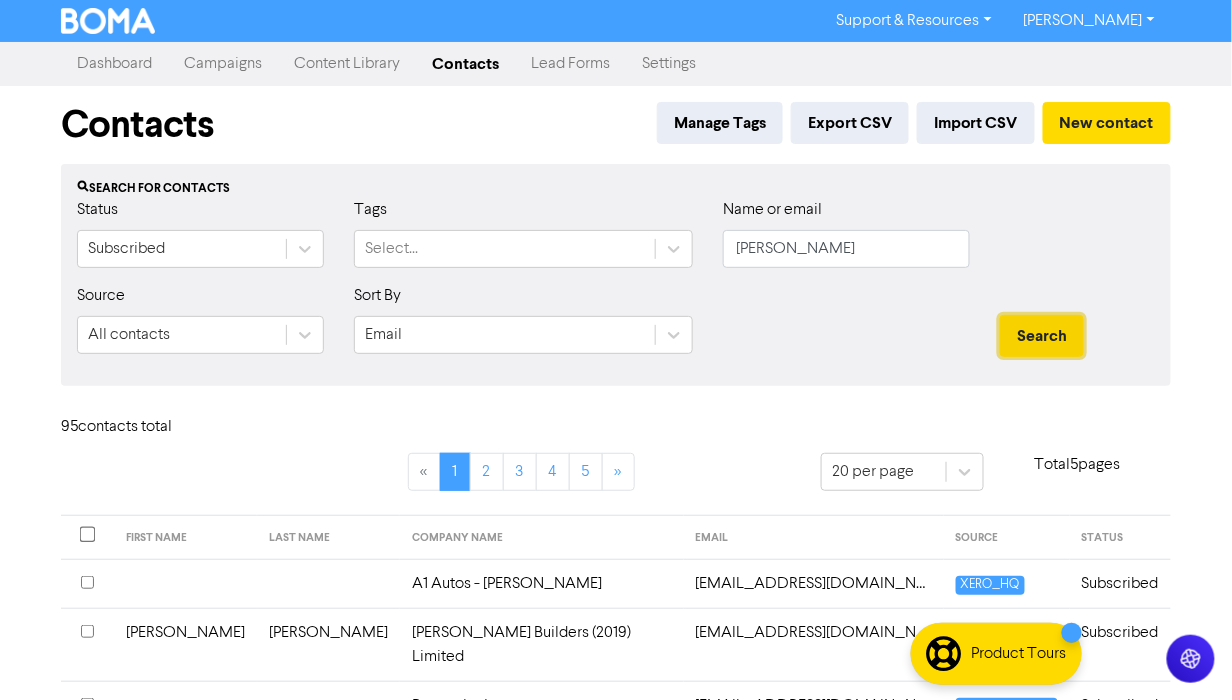 click on "Search" at bounding box center (1042, 336) 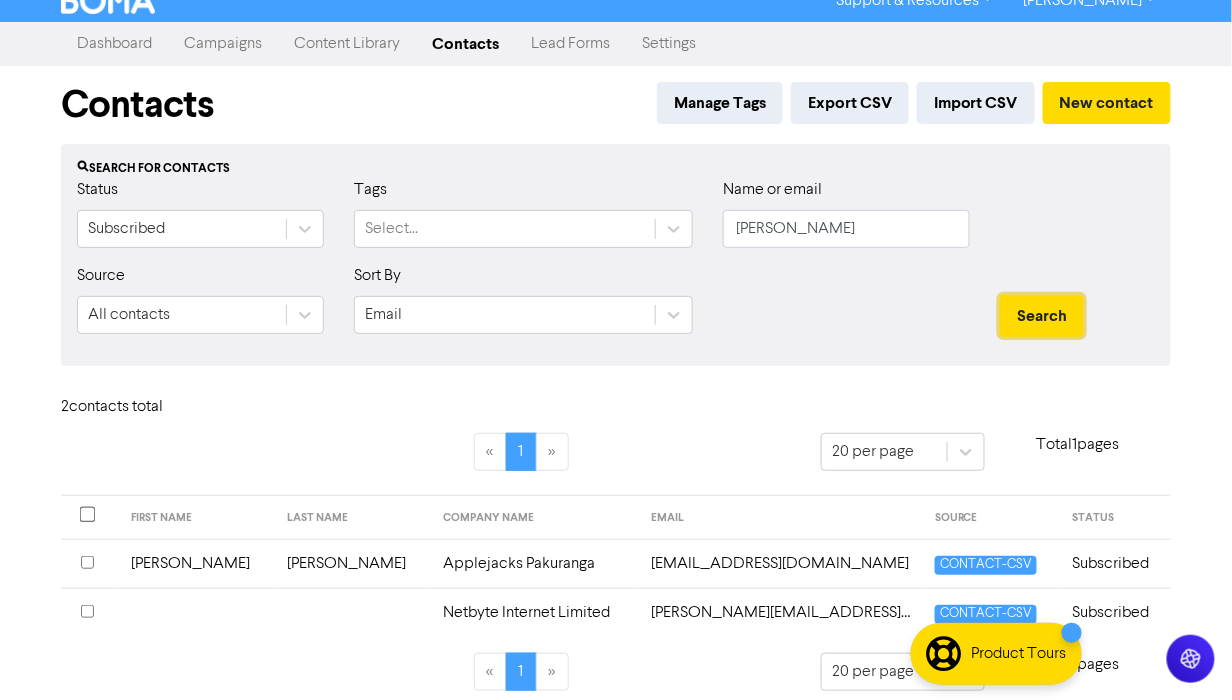 scroll, scrollTop: 31, scrollLeft: 0, axis: vertical 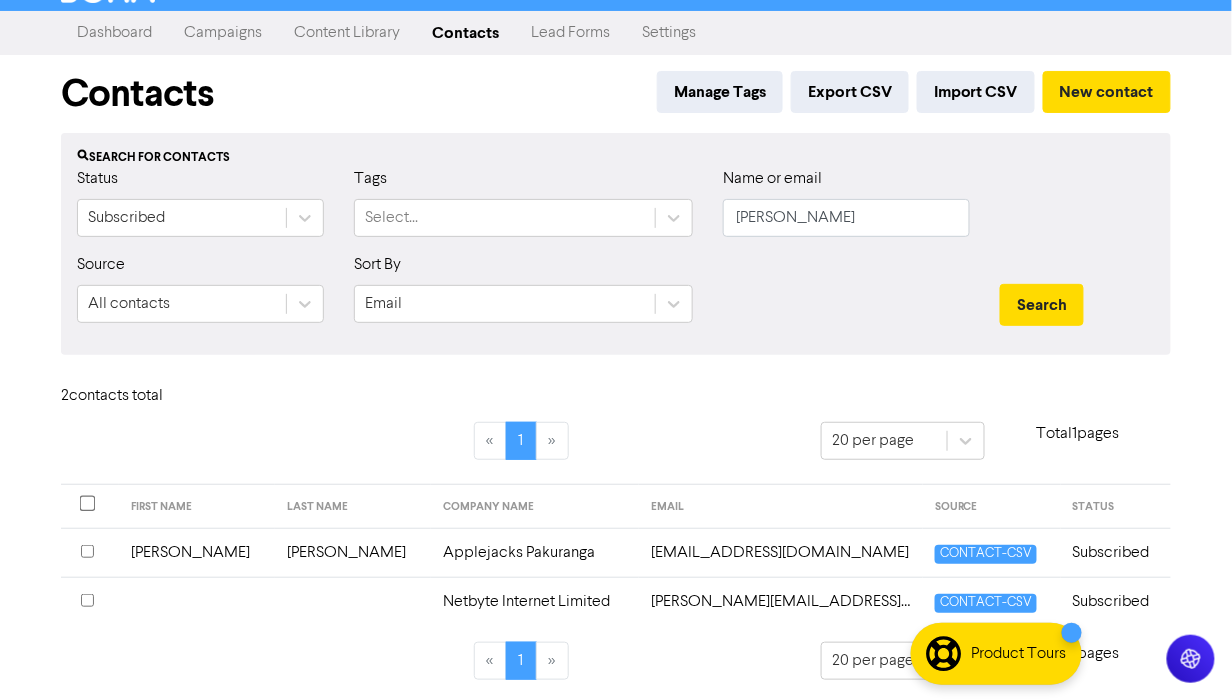 click at bounding box center (87, 551) 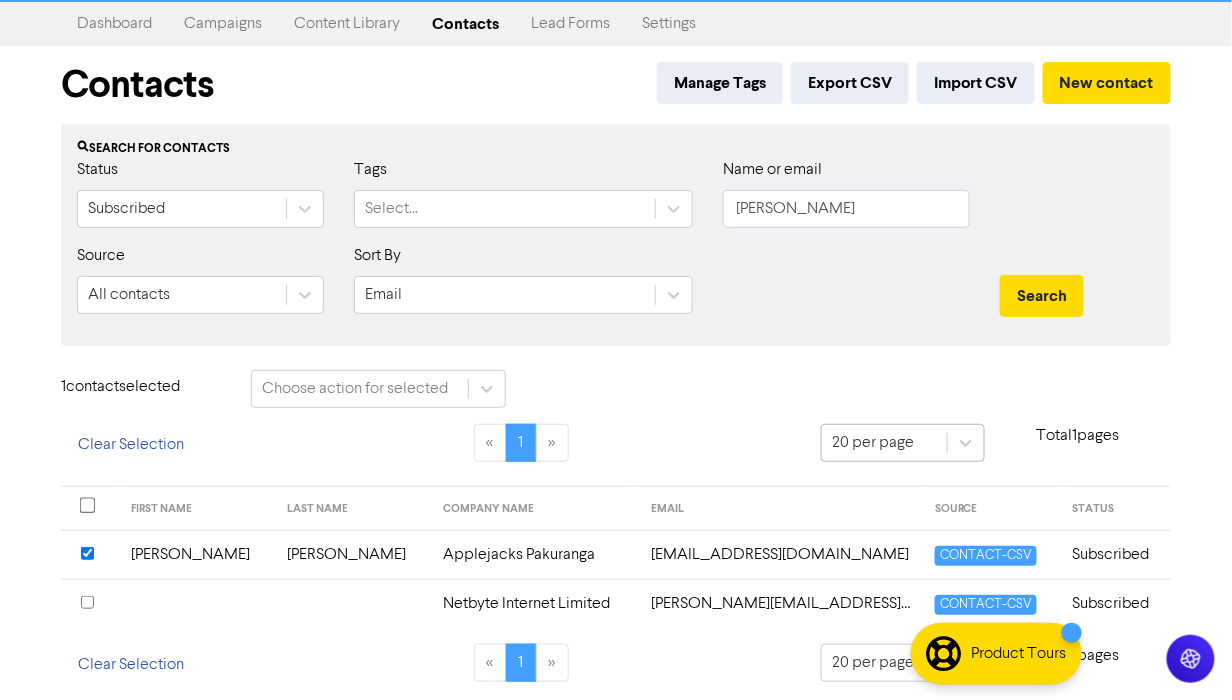 scroll, scrollTop: 42, scrollLeft: 0, axis: vertical 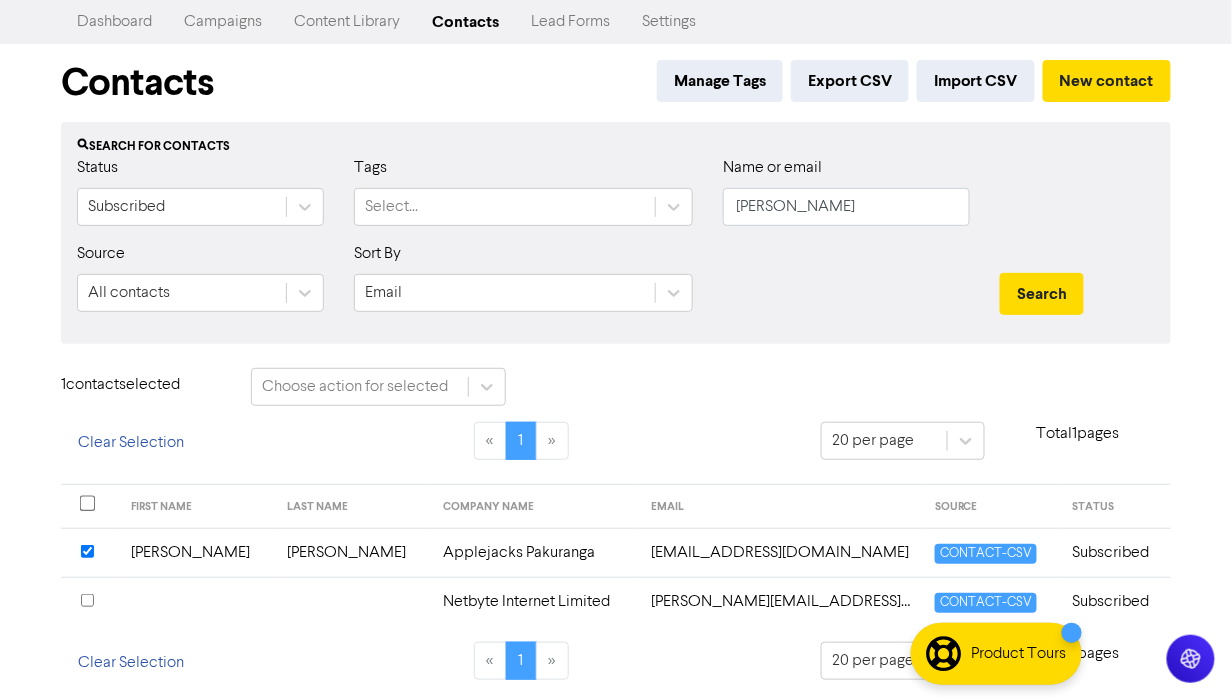 click on "[PERSON_NAME]" at bounding box center [353, 552] 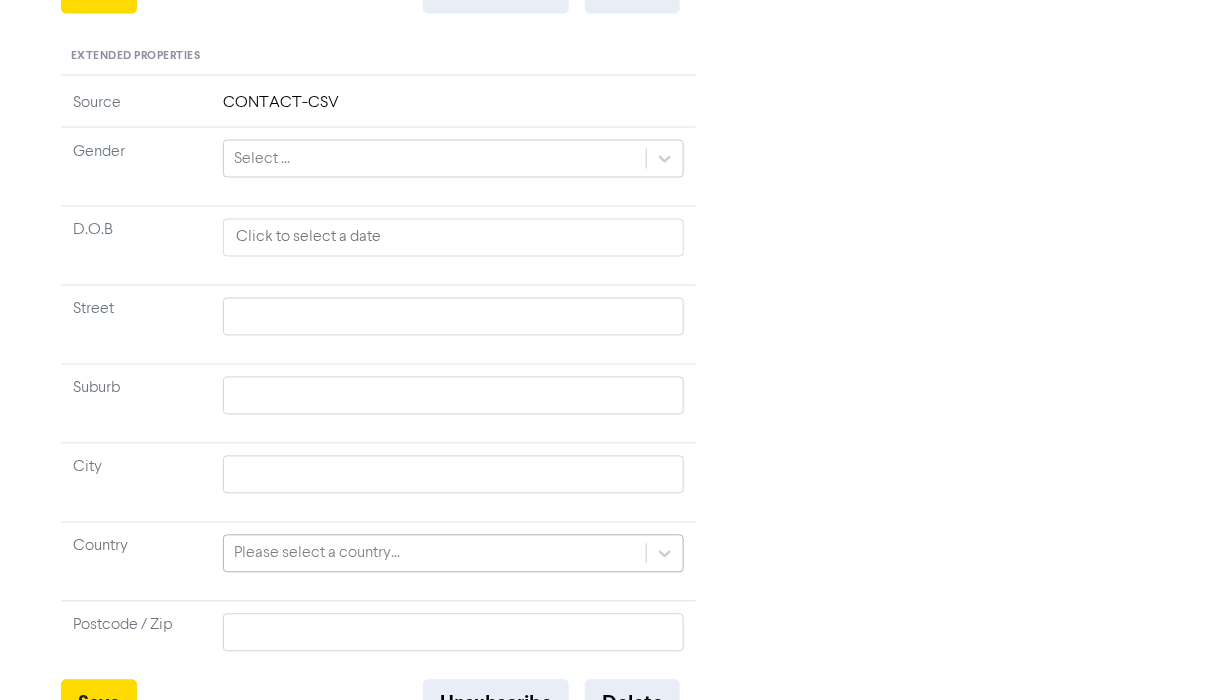 scroll, scrollTop: 825, scrollLeft: 0, axis: vertical 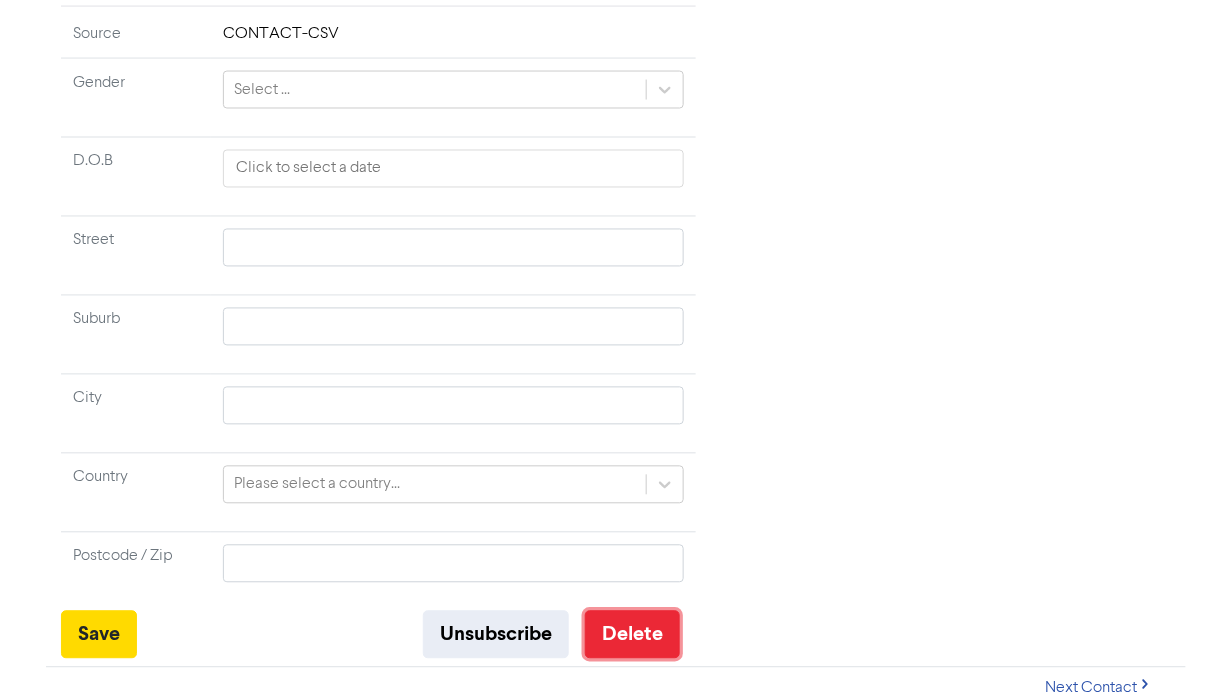 click on "Delete" at bounding box center (632, 635) 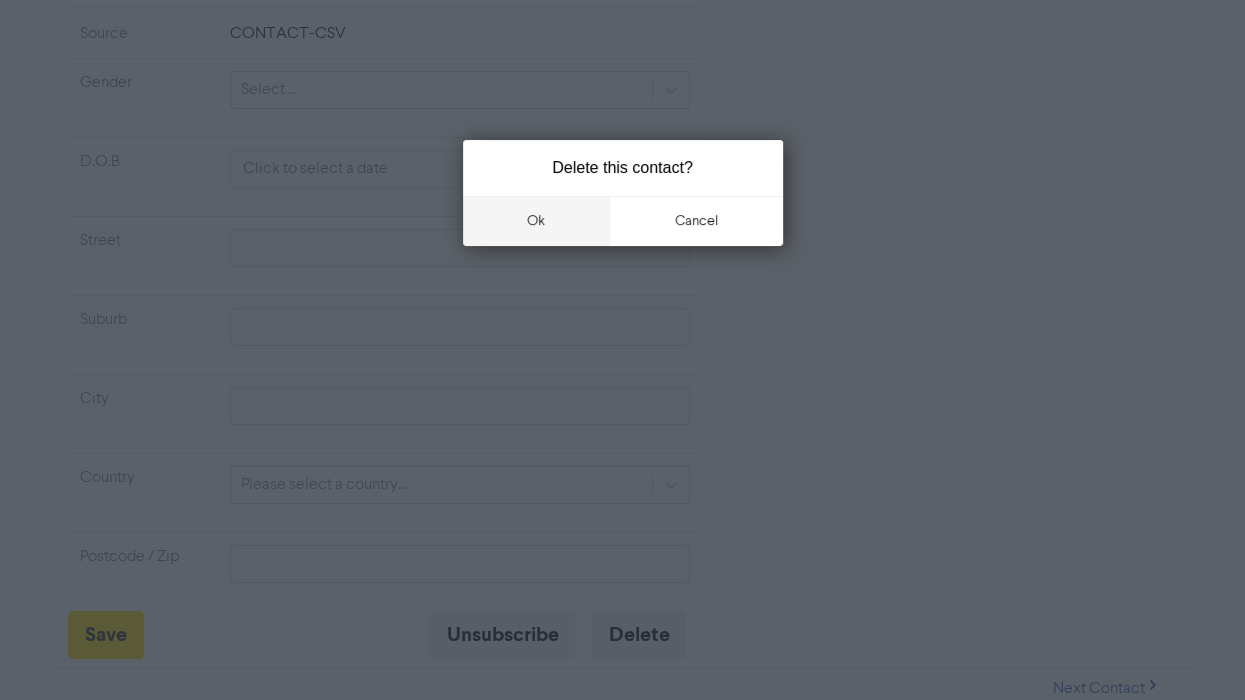 click on "ok" at bounding box center (537, 221) 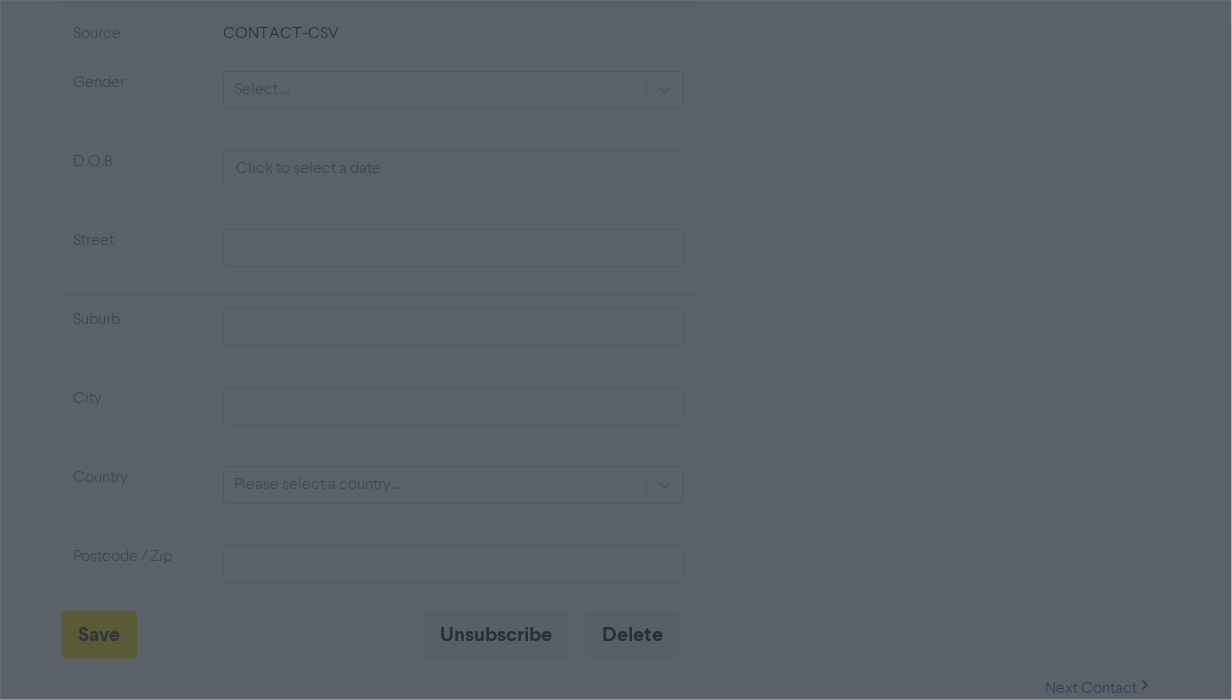 type 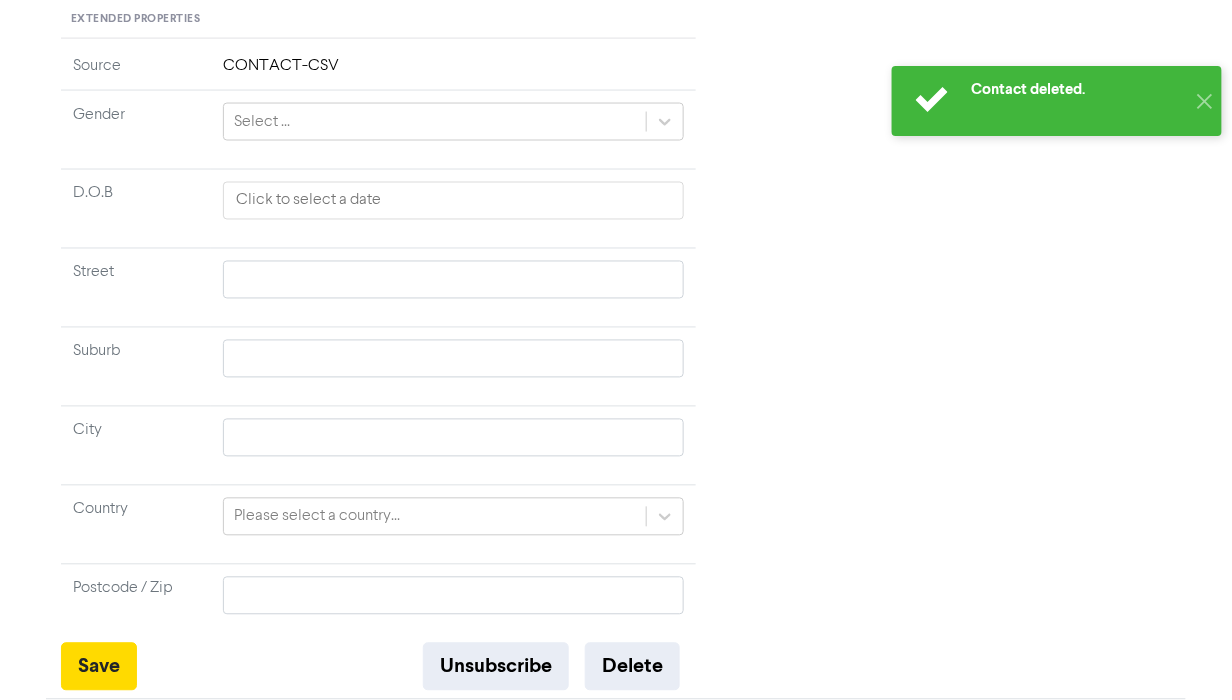 scroll, scrollTop: 767, scrollLeft: 0, axis: vertical 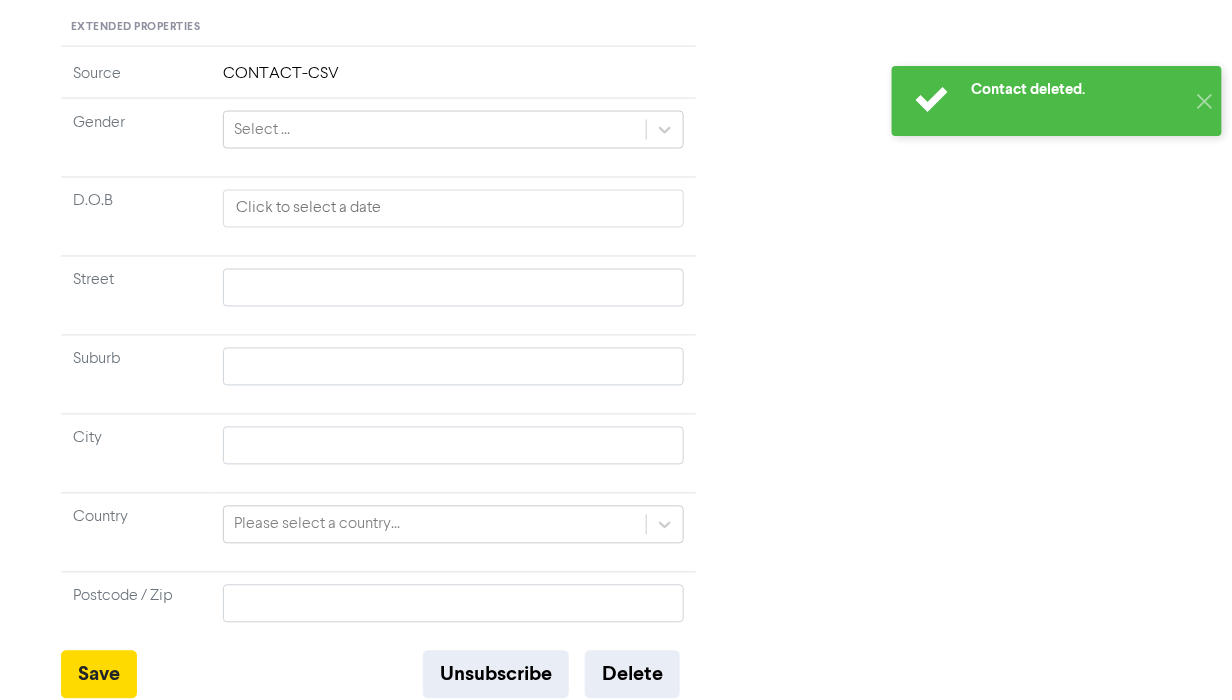 type 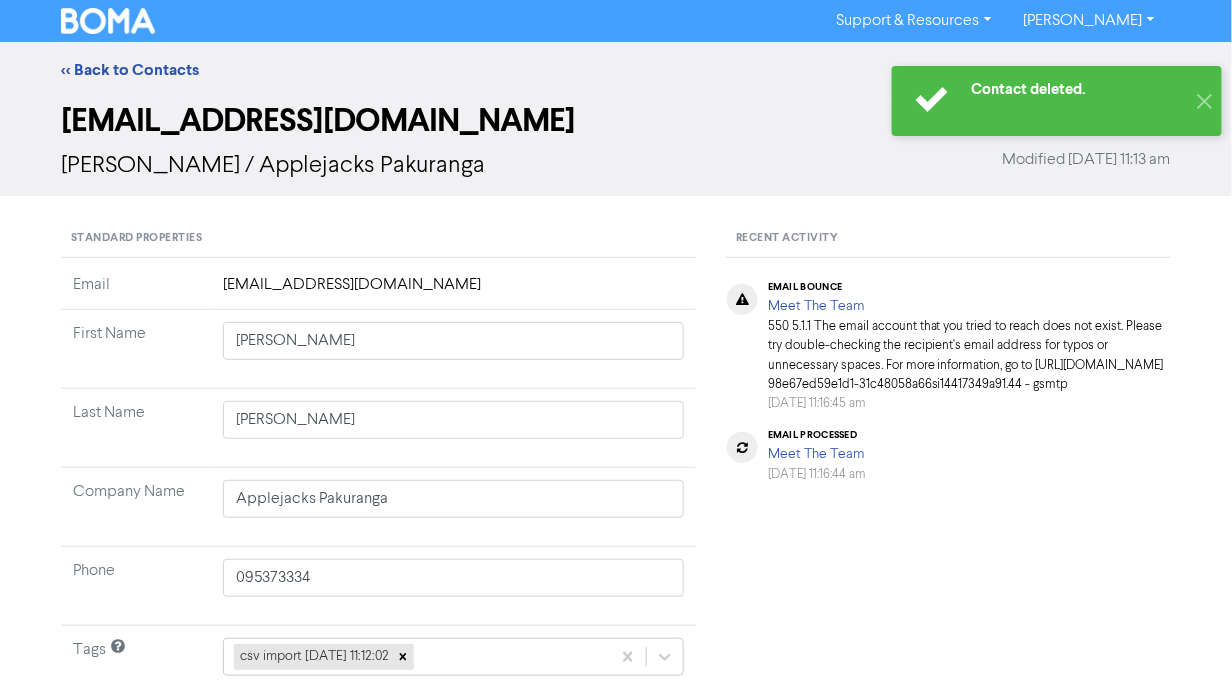 click on "[EMAIL_ADDRESS][DOMAIN_NAME]" at bounding box center [616, 121] 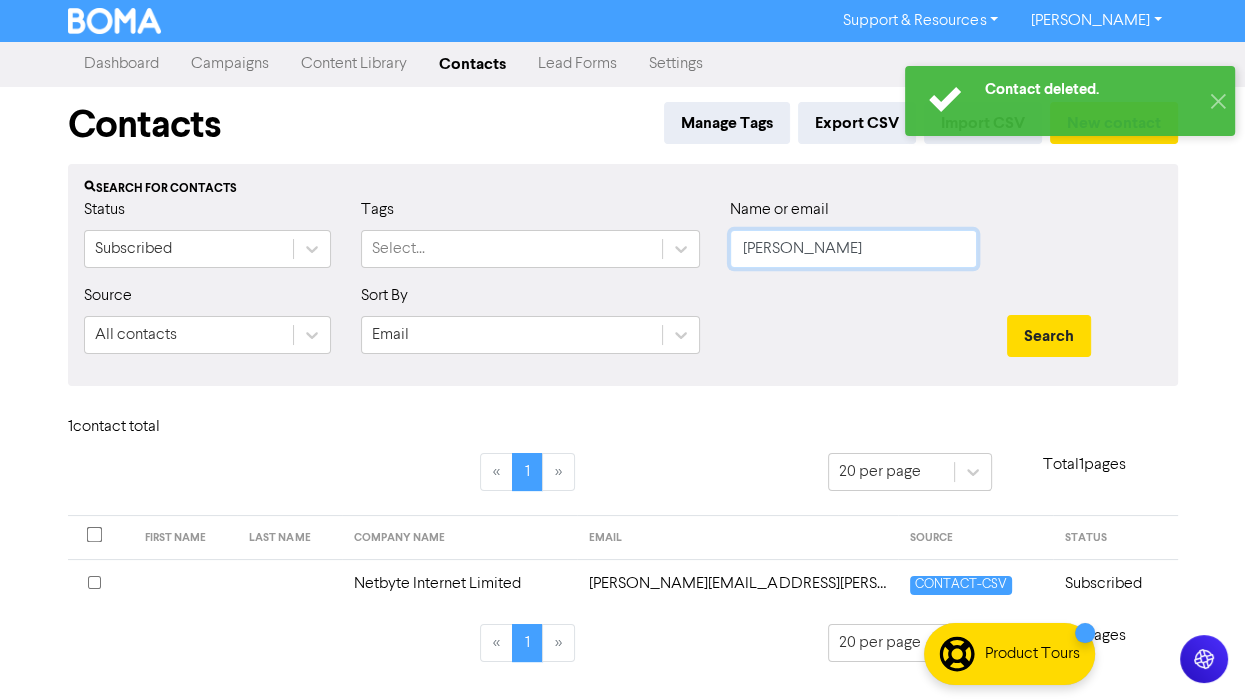 drag, startPoint x: 741, startPoint y: 257, endPoint x: 42, endPoint y: 246, distance: 699.08655 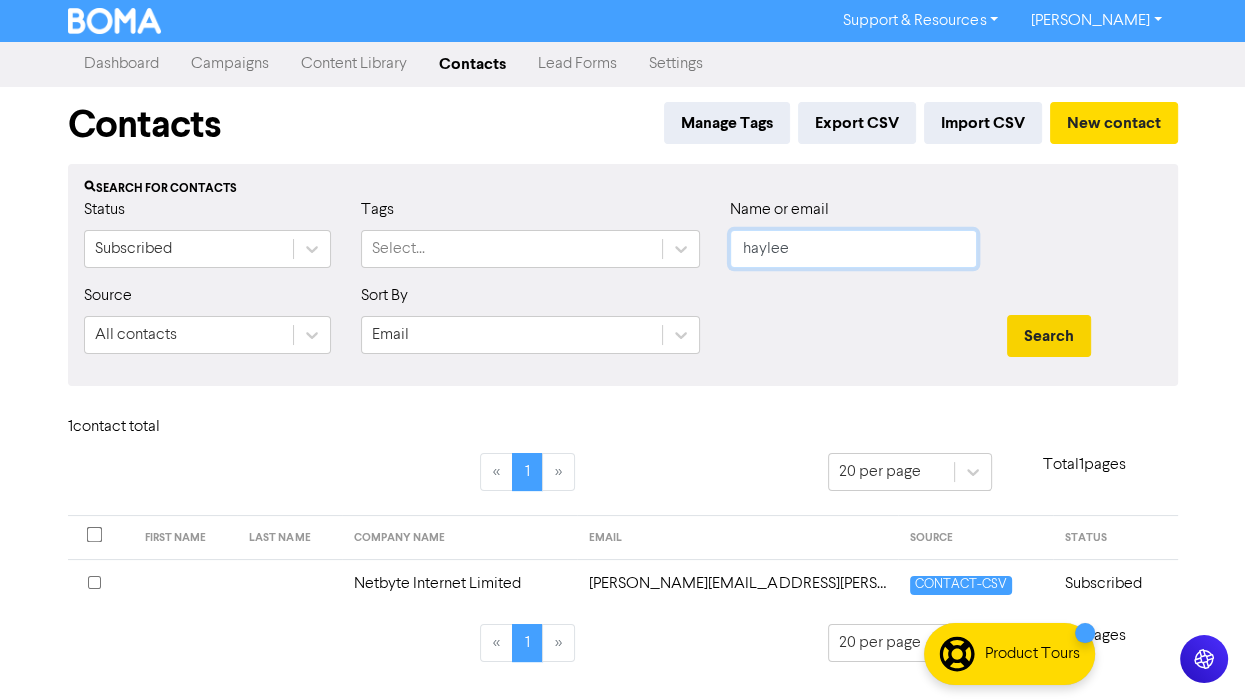 type on "haylee" 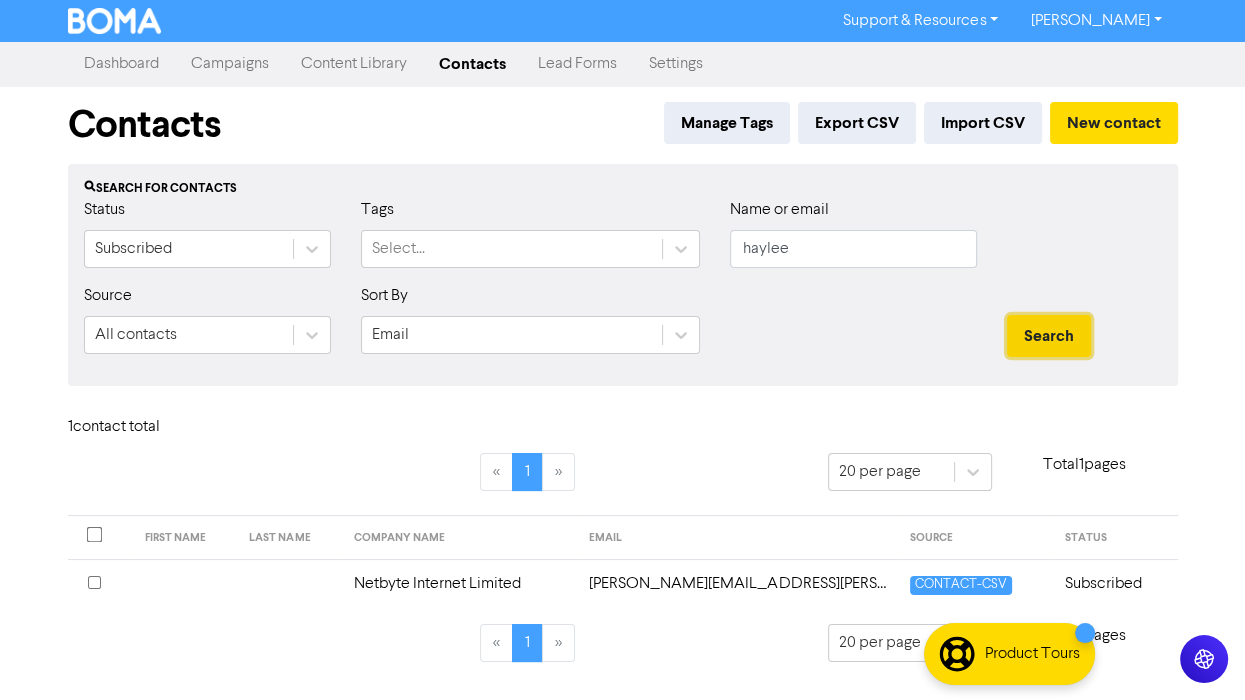 click on "Search" at bounding box center [1049, 336] 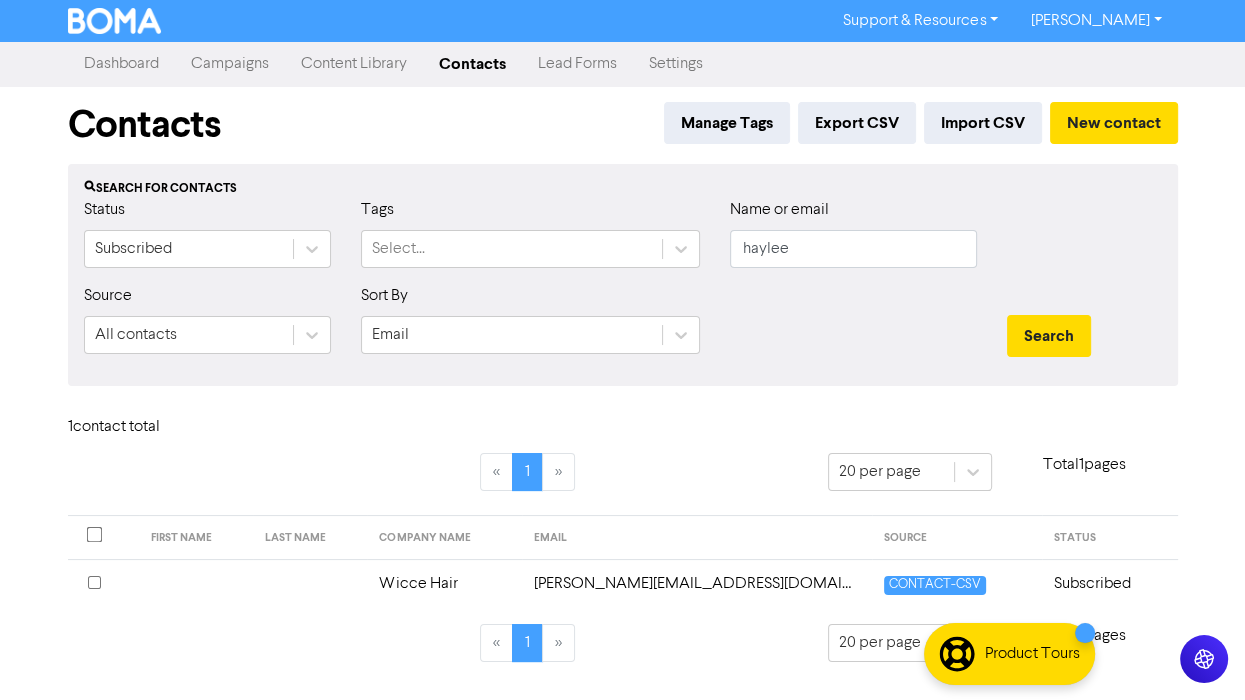 click on "Wicce Hair" at bounding box center [444, 583] 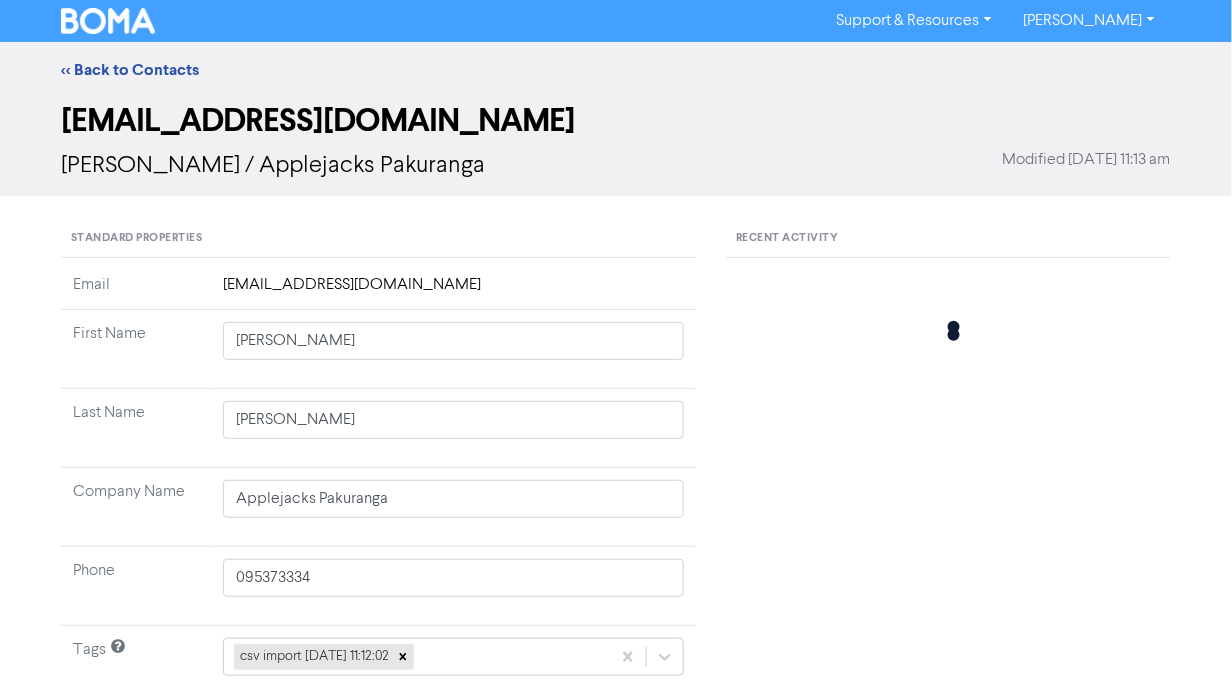 type 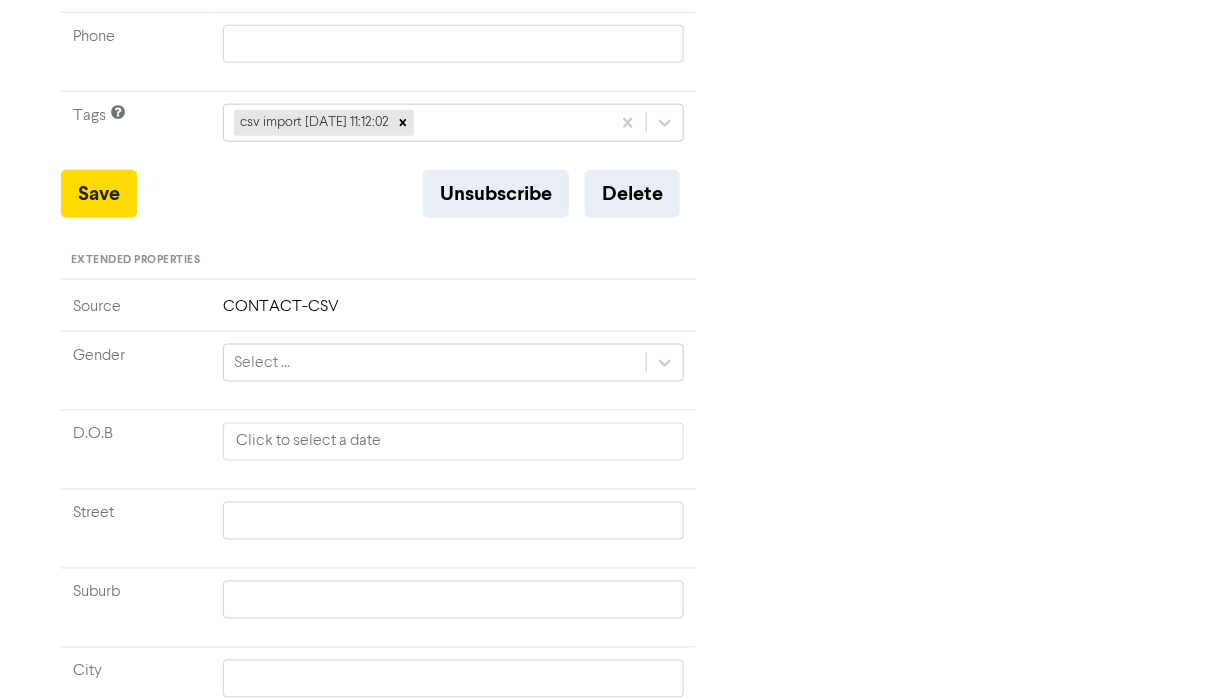 scroll, scrollTop: 560, scrollLeft: 0, axis: vertical 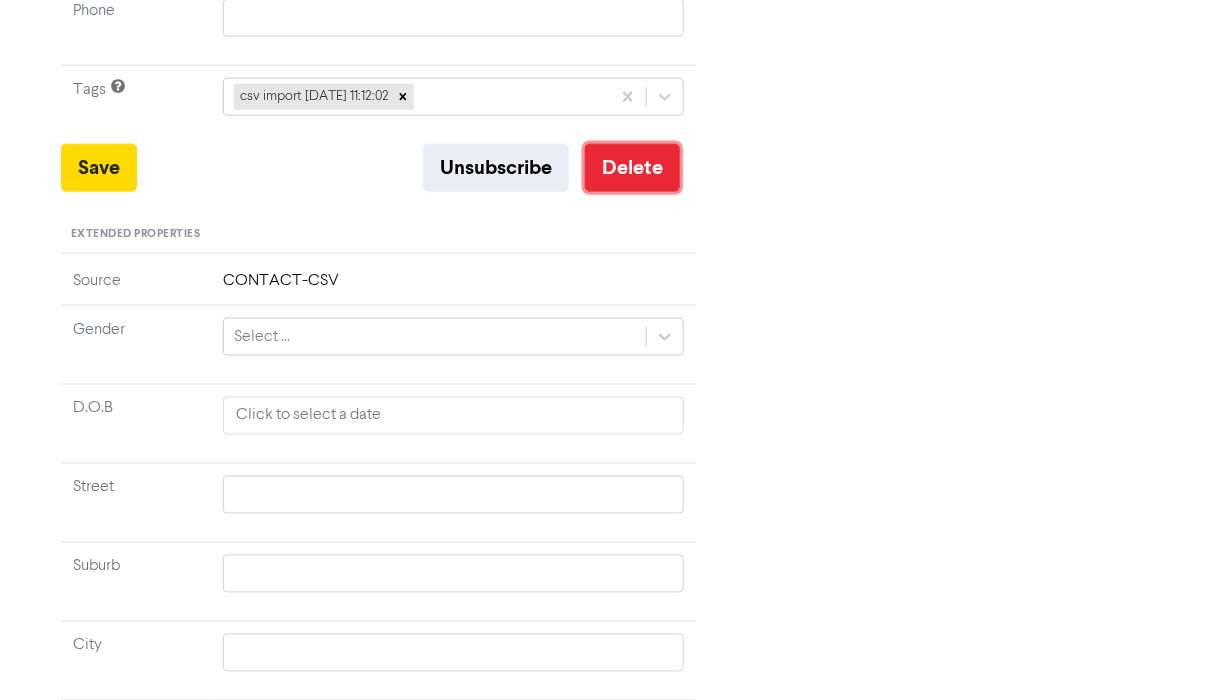 click on "Delete" at bounding box center (632, 168) 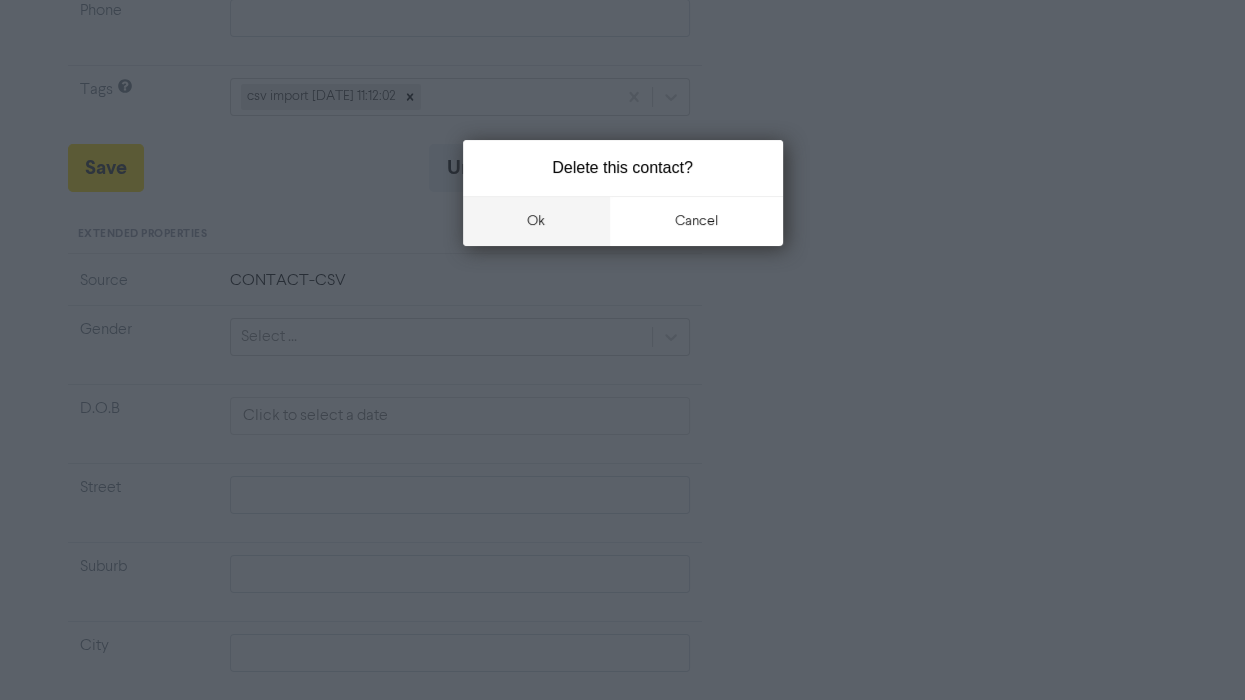 click on "ok" at bounding box center (537, 221) 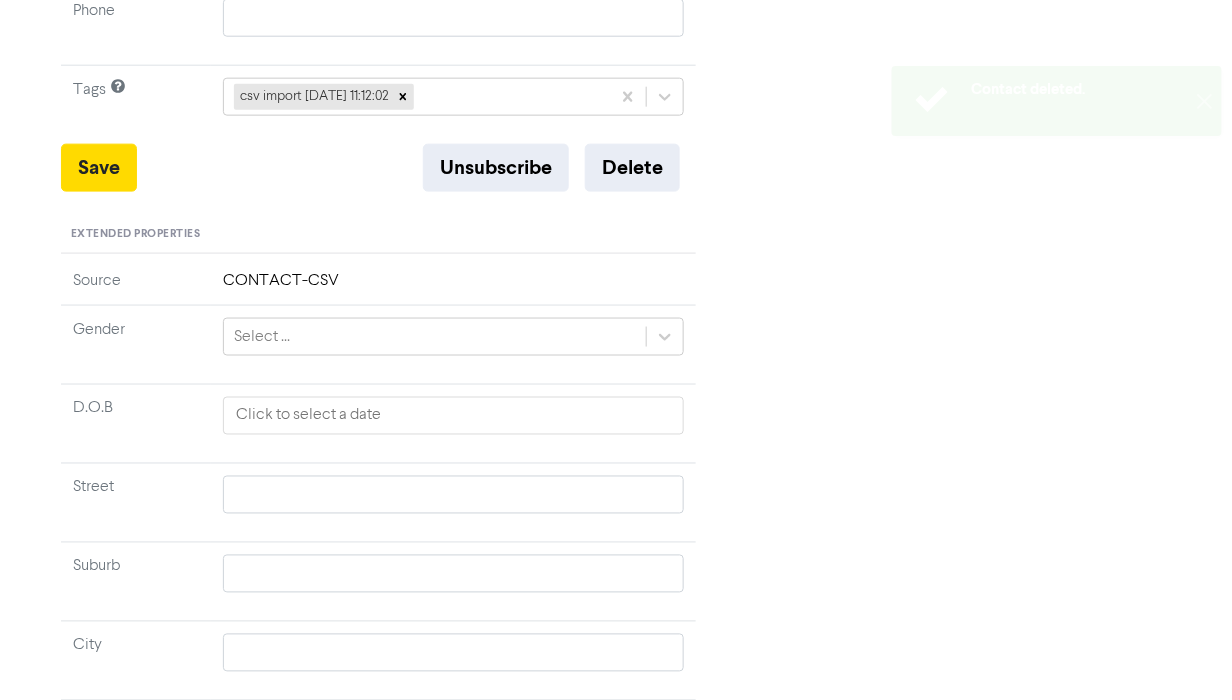 type 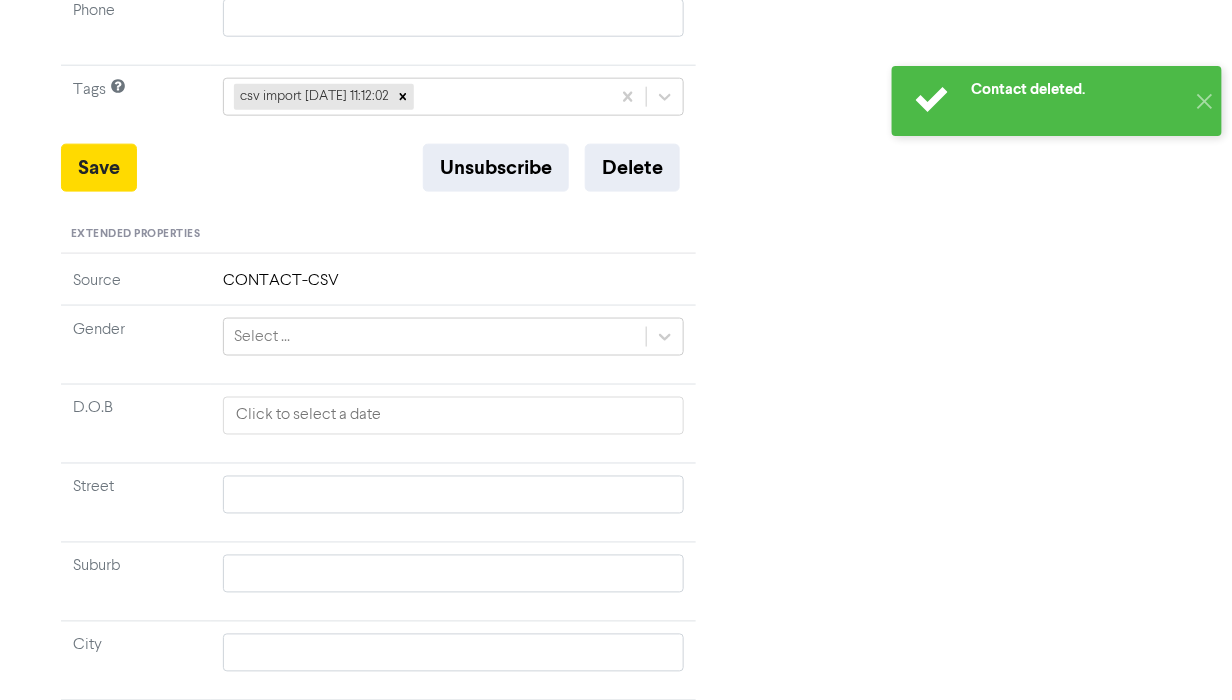 scroll, scrollTop: 0, scrollLeft: 0, axis: both 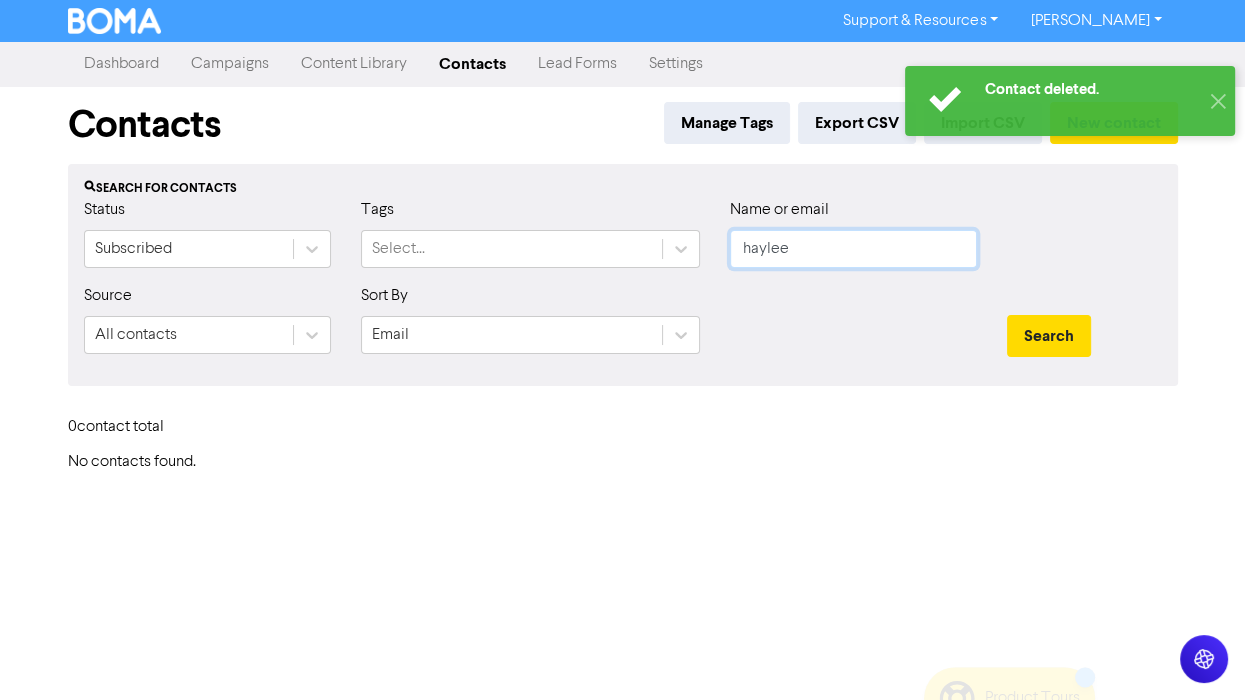 drag, startPoint x: 796, startPoint y: 244, endPoint x: 554, endPoint y: 272, distance: 243.61446 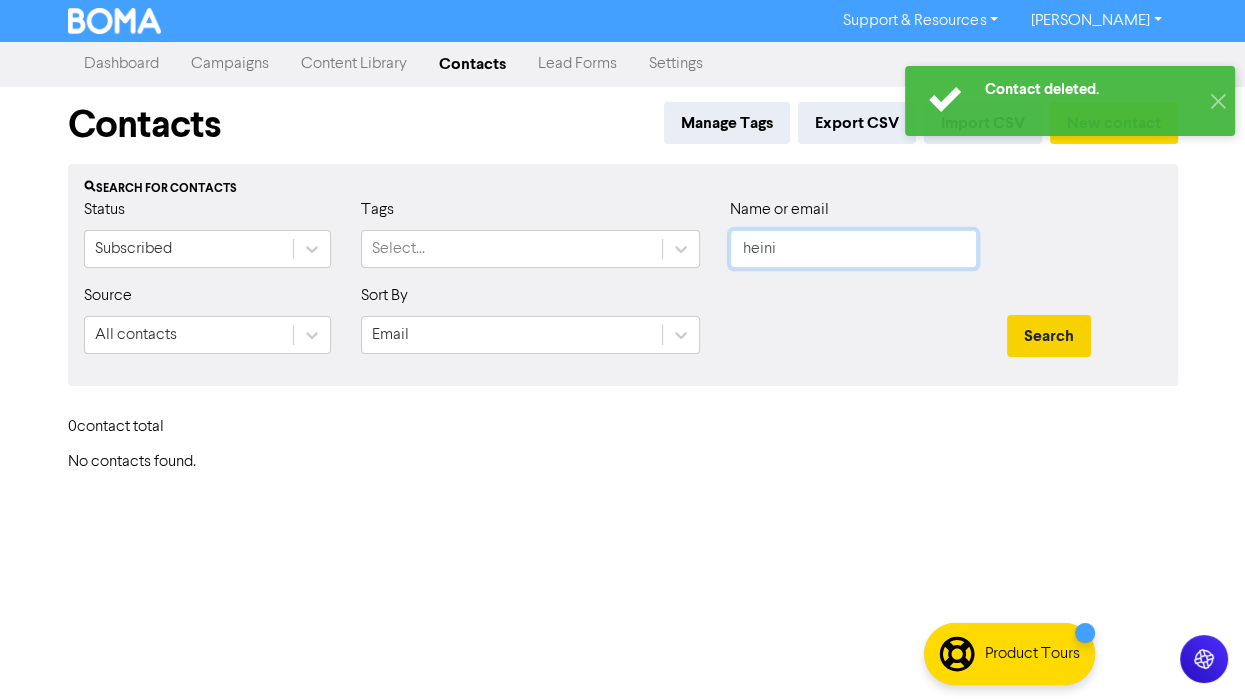 type on "heini" 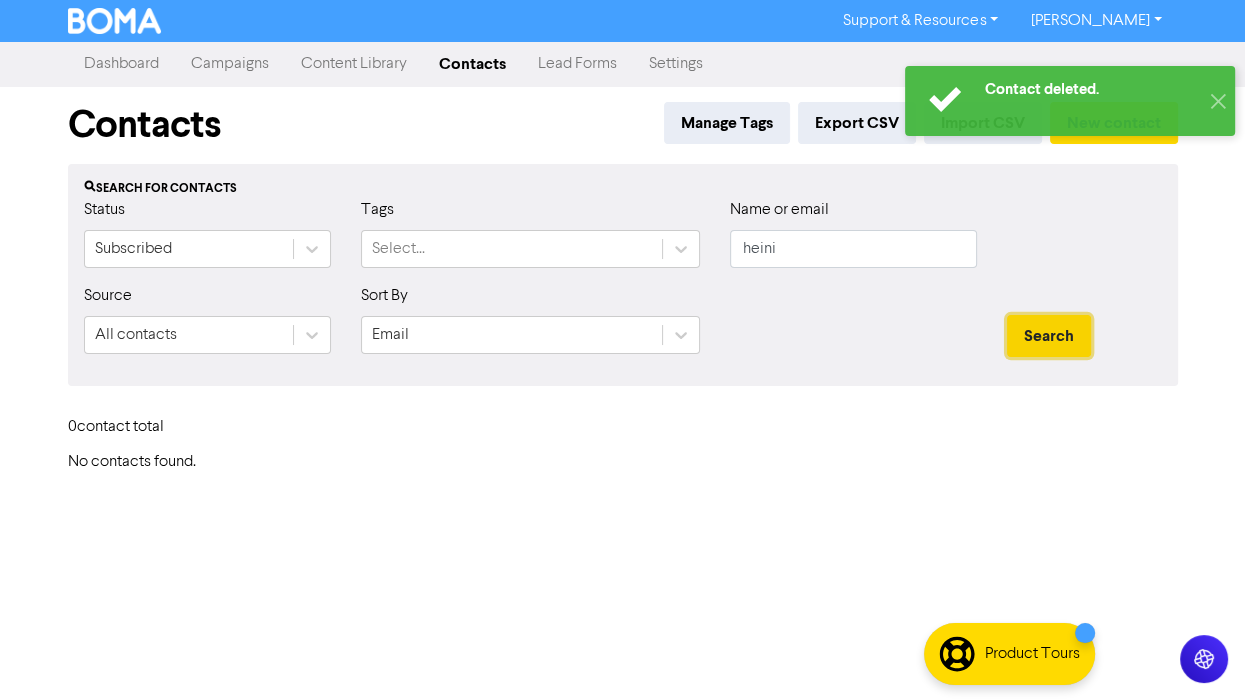click on "Search" at bounding box center (1049, 336) 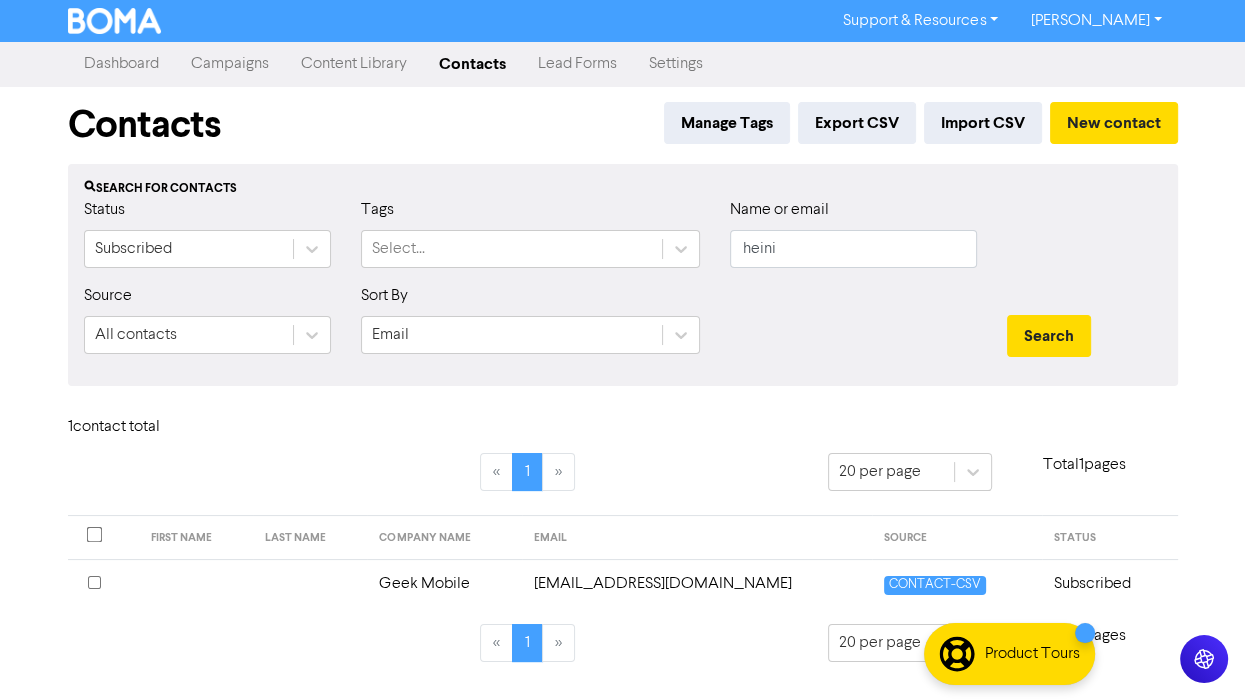 click on "[EMAIL_ADDRESS][DOMAIN_NAME]" at bounding box center (697, 583) 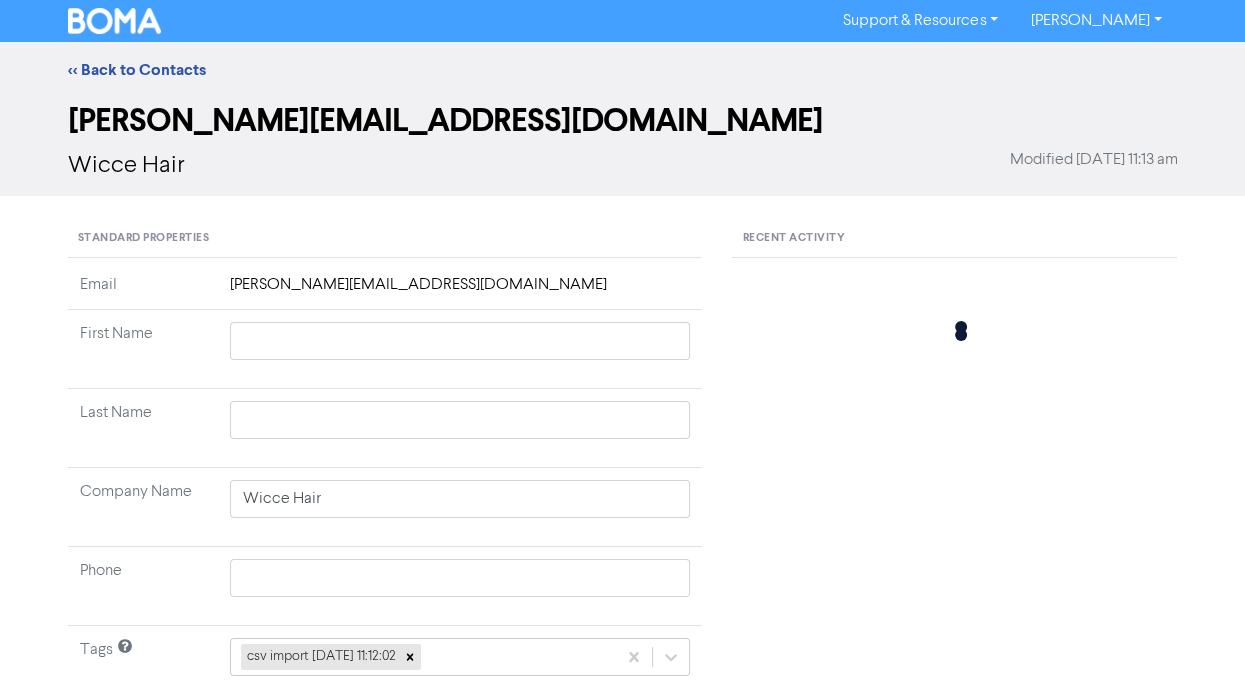 type 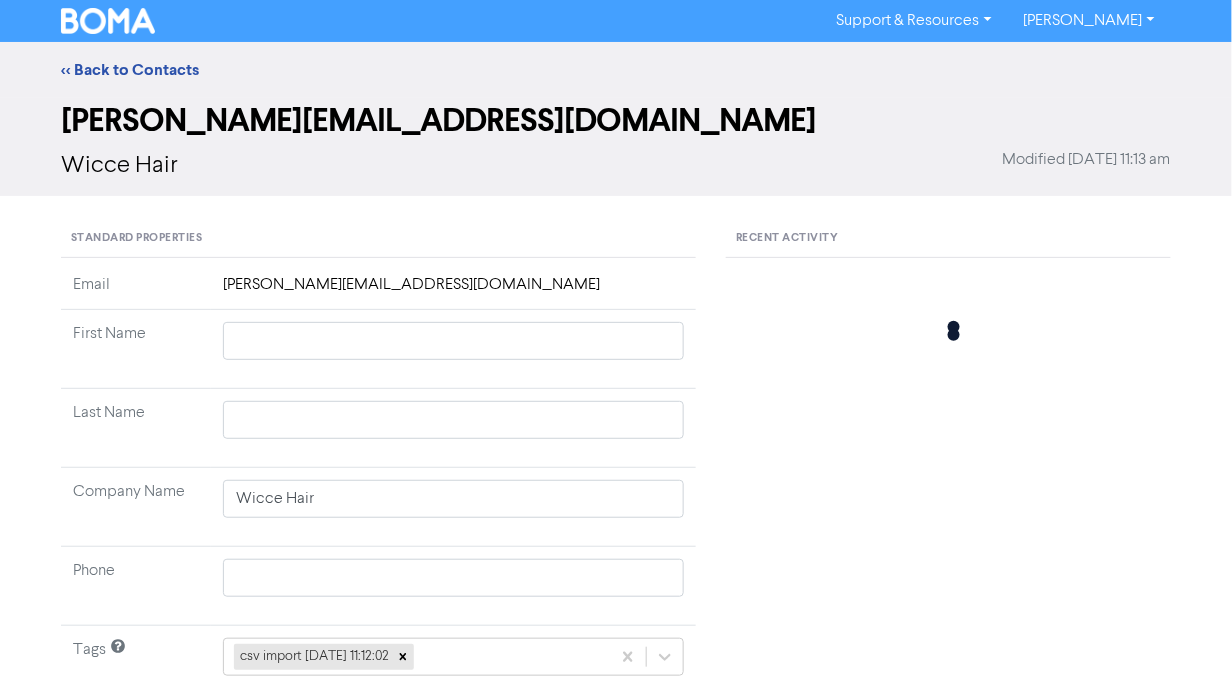 type 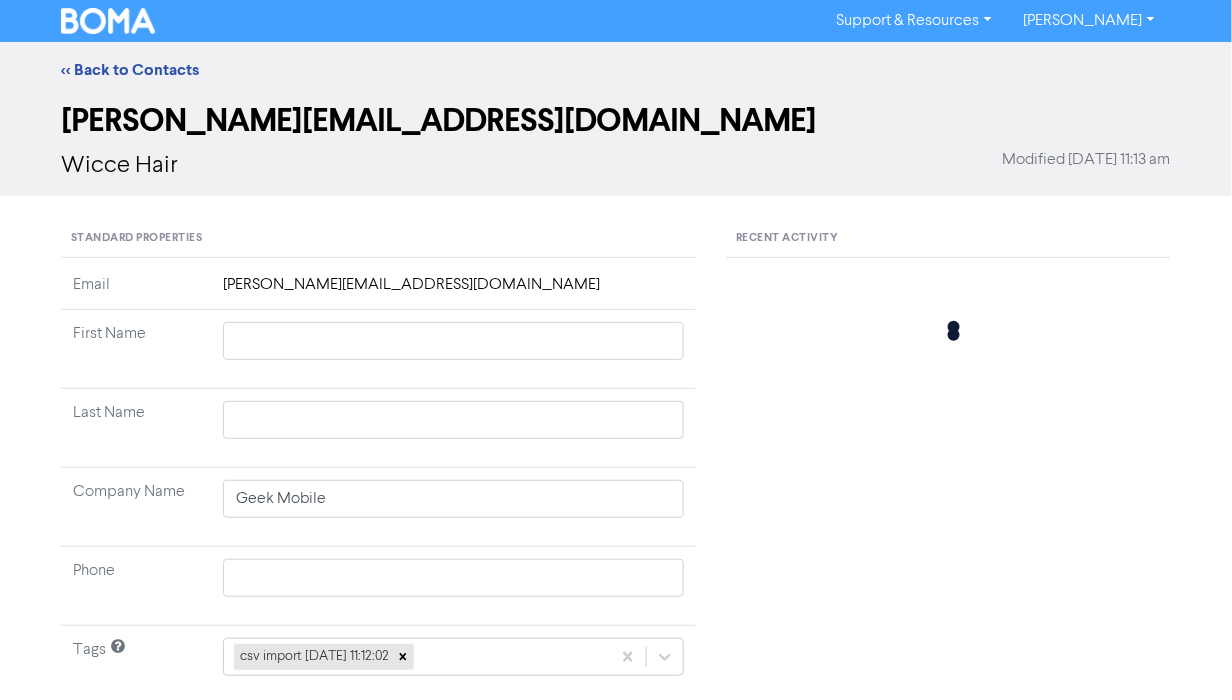 type 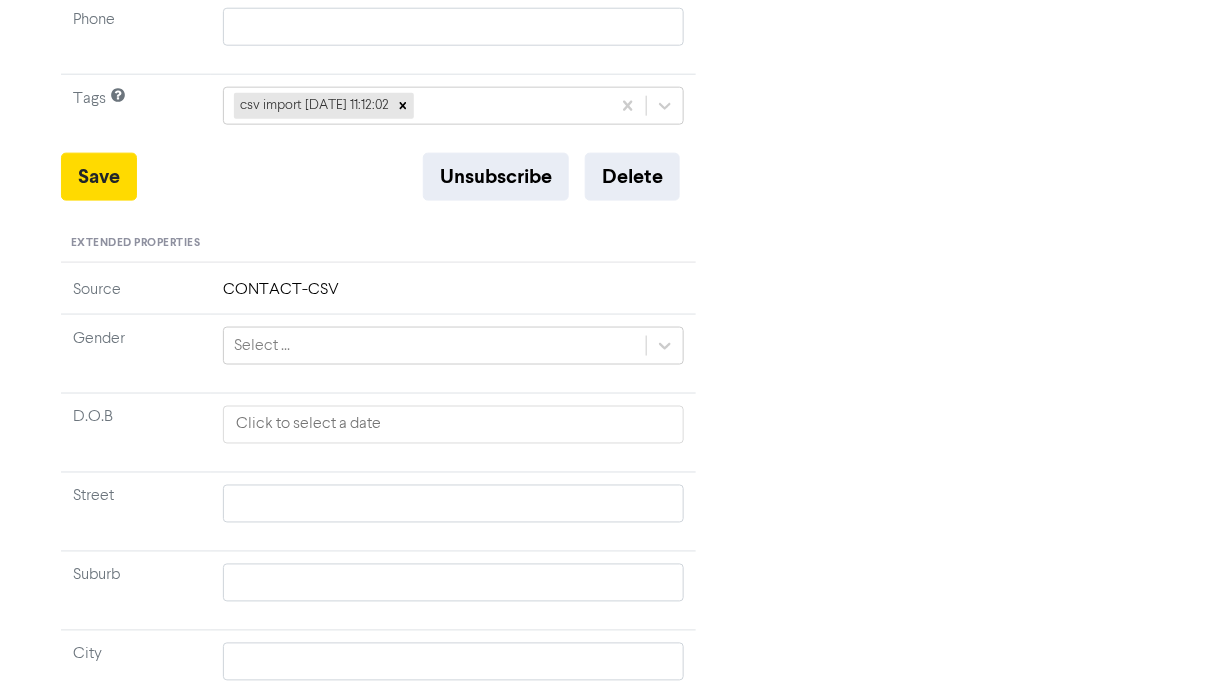 scroll, scrollTop: 207, scrollLeft: 0, axis: vertical 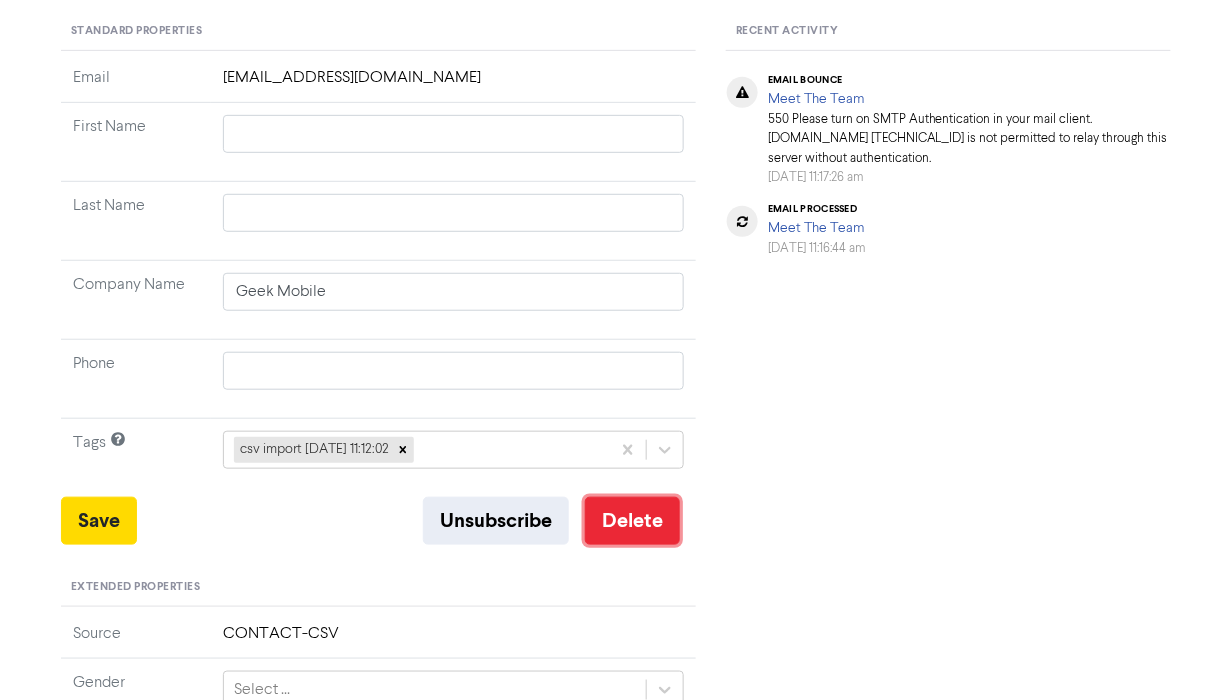 click on "Delete" at bounding box center (632, 521) 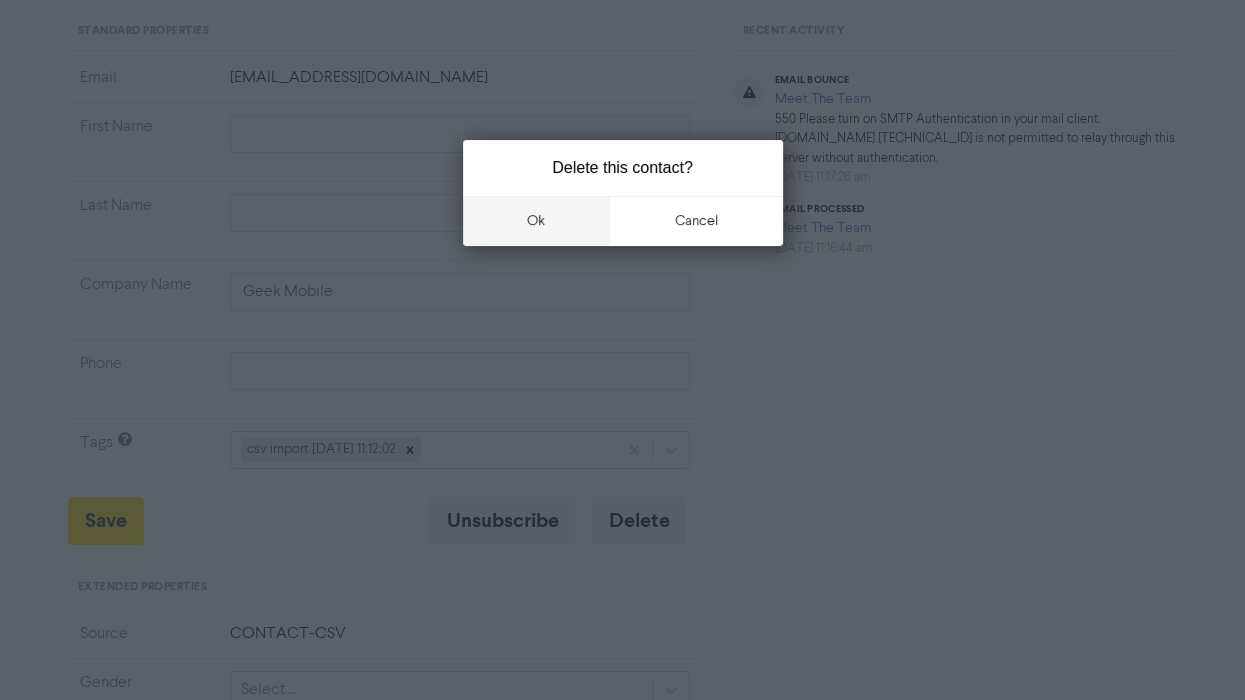 click on "ok" at bounding box center (537, 221) 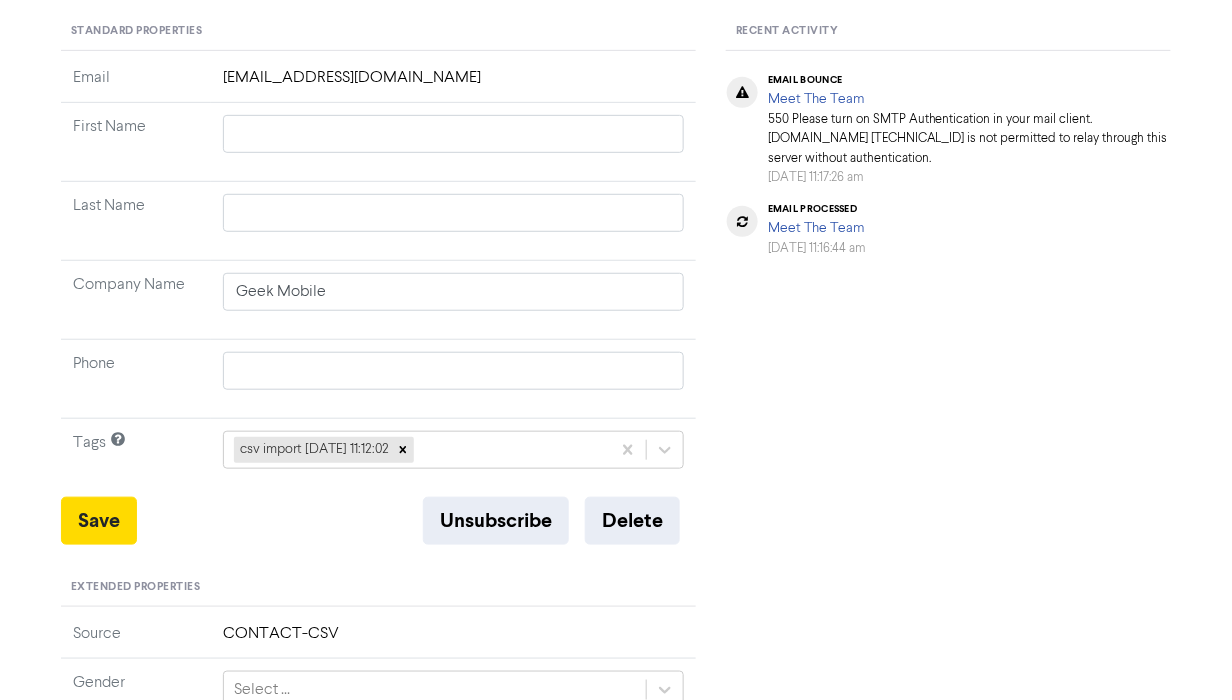 type 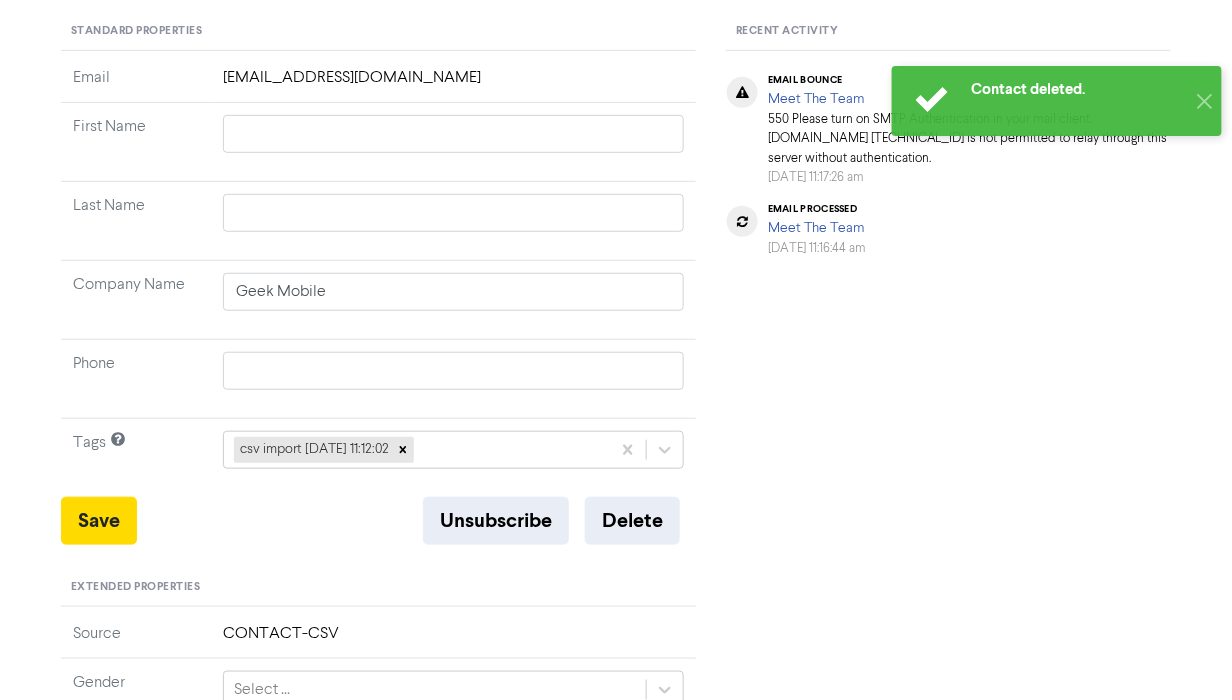 type 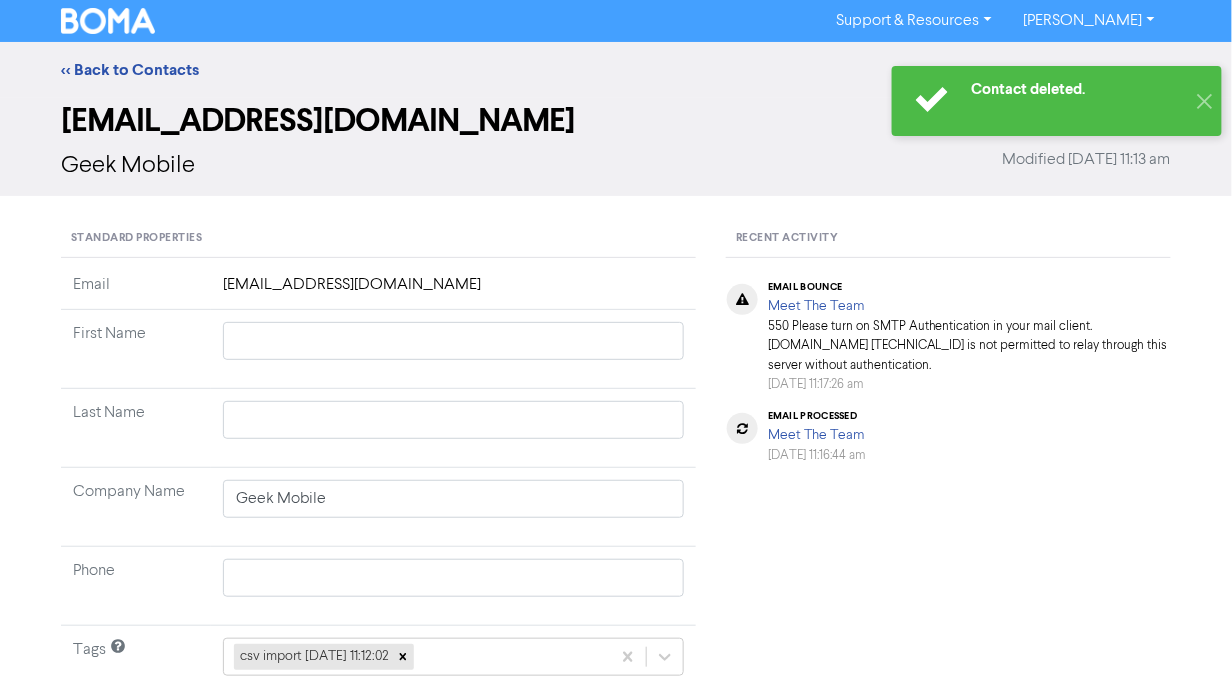 click on "email processed Meet The Team [DATE] 11:16:44 am" at bounding box center [948, 437] 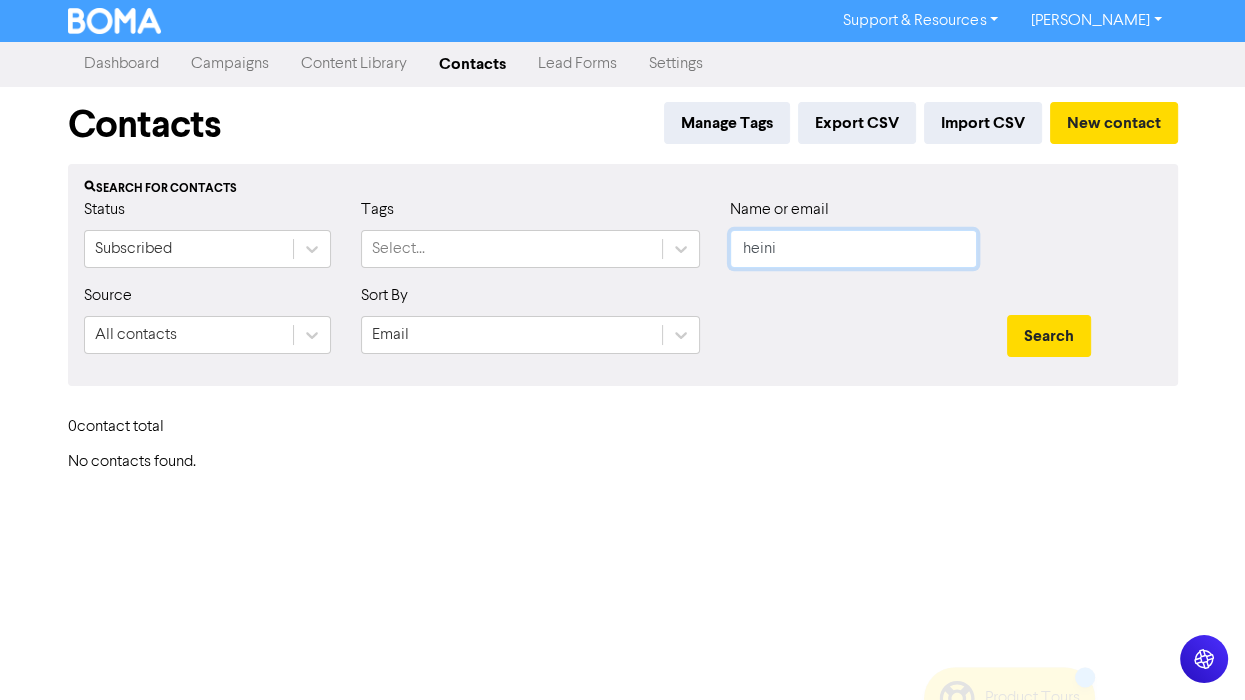 drag, startPoint x: 844, startPoint y: 251, endPoint x: 440, endPoint y: 283, distance: 405.26535 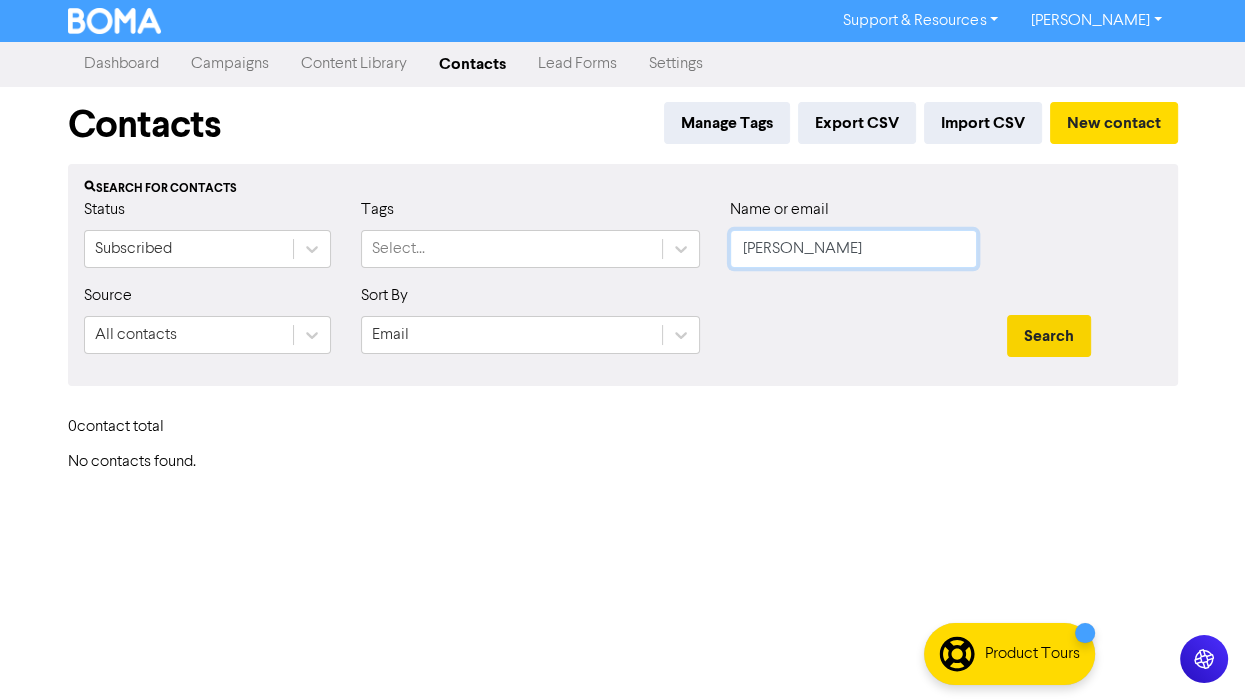 type on "[PERSON_NAME]" 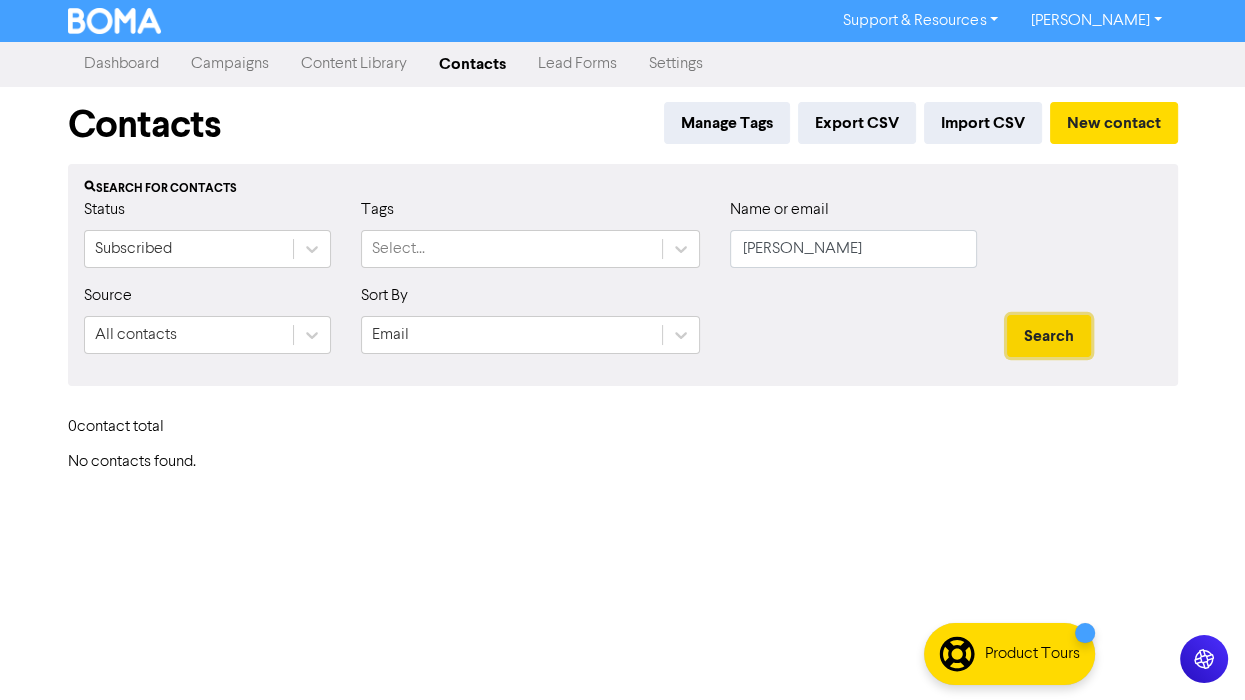 click on "Search" at bounding box center [1049, 336] 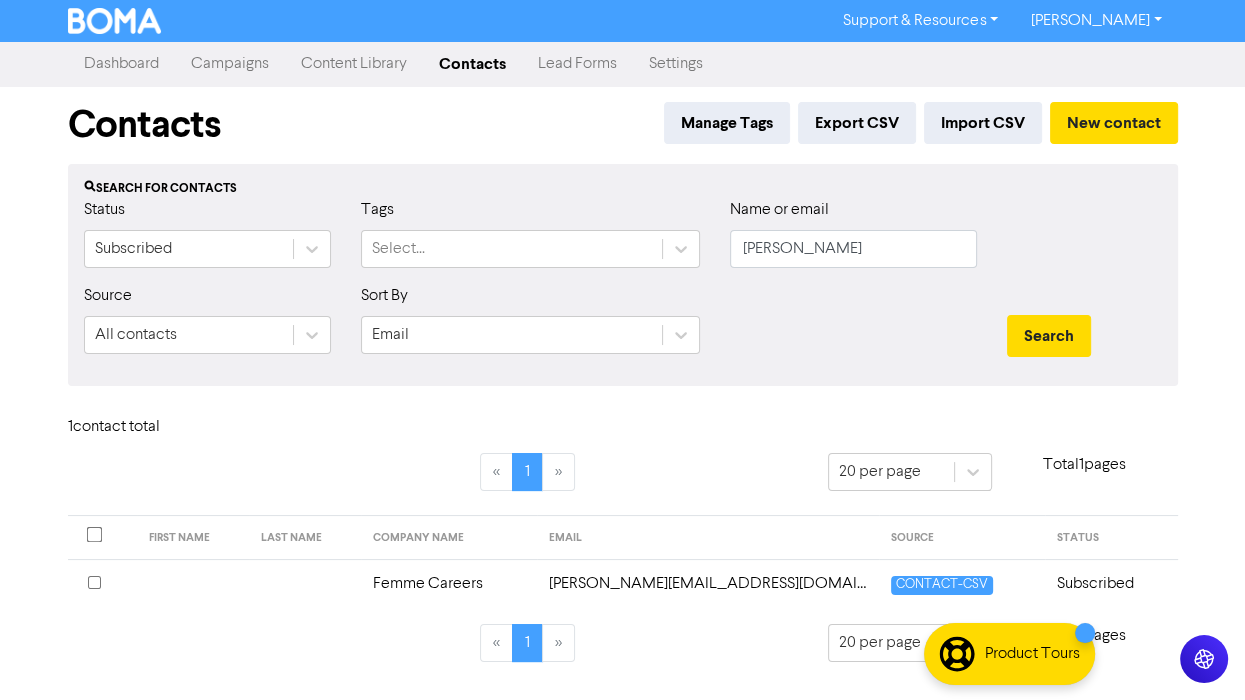 click on "[PERSON_NAME][EMAIL_ADDRESS][DOMAIN_NAME]" at bounding box center (708, 583) 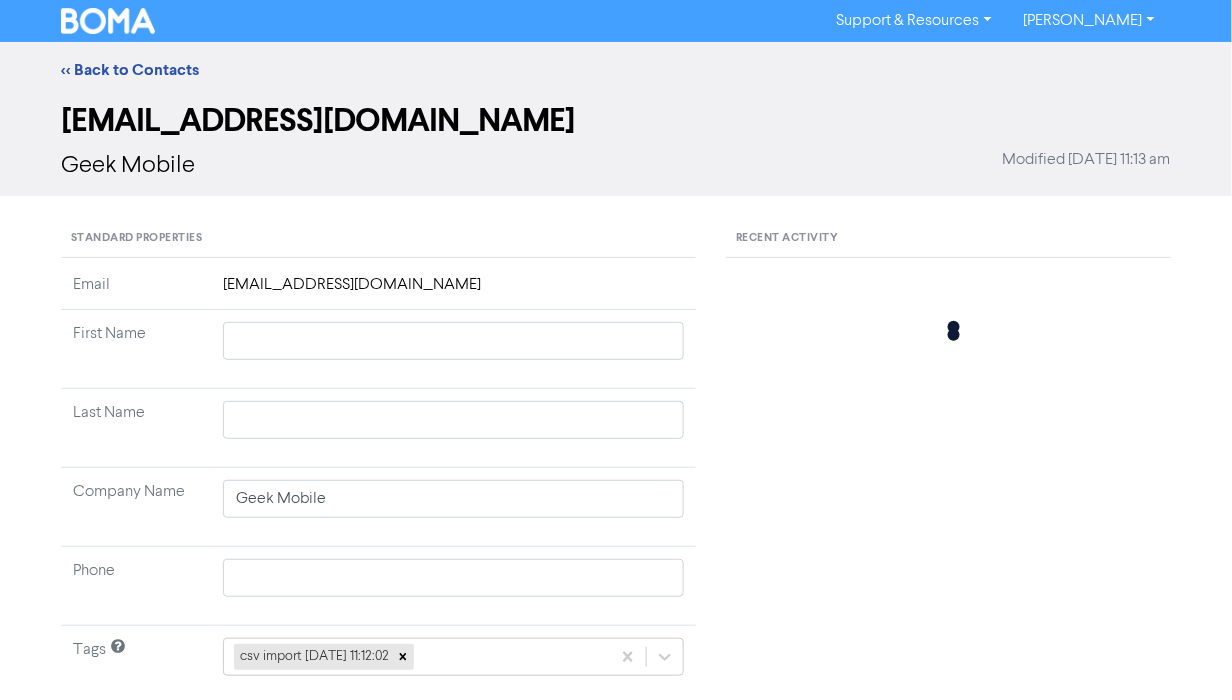type 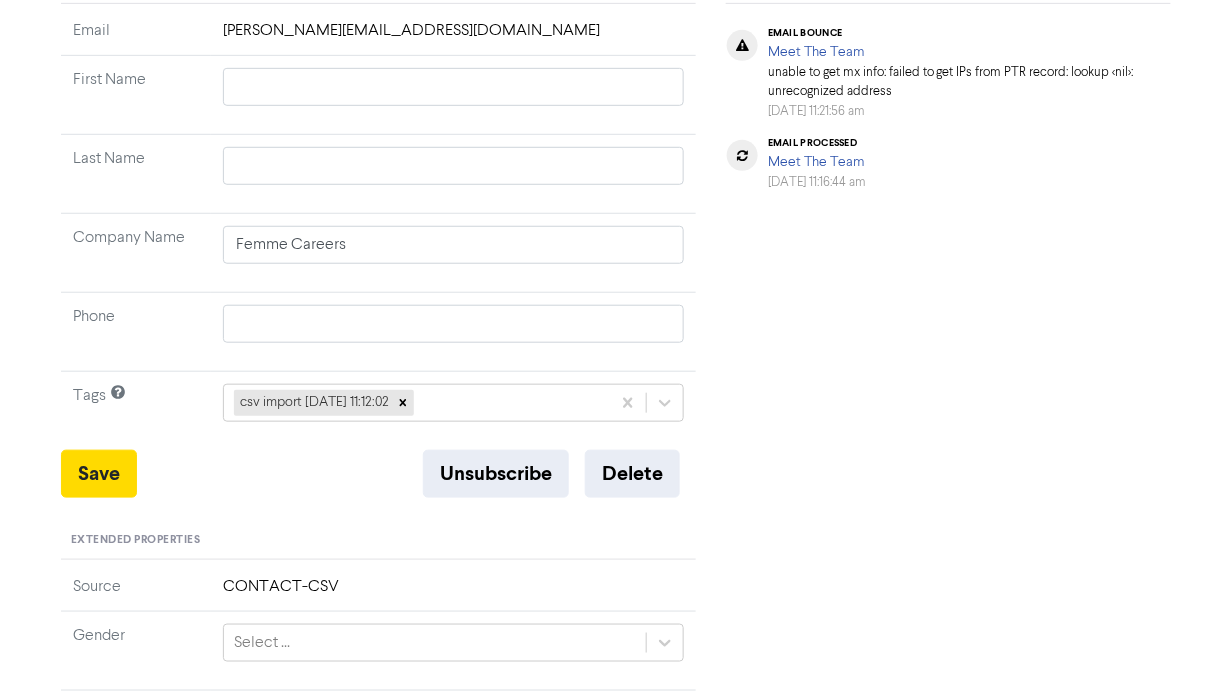 scroll, scrollTop: 480, scrollLeft: 0, axis: vertical 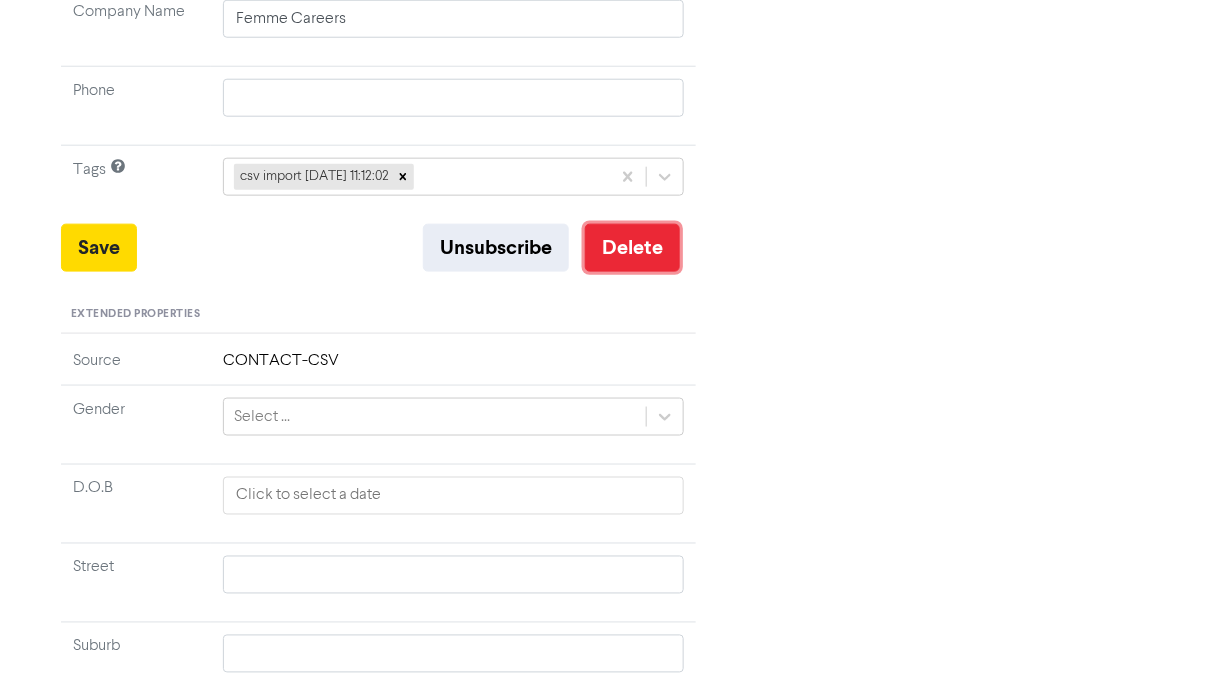 click on "Delete" at bounding box center (632, 248) 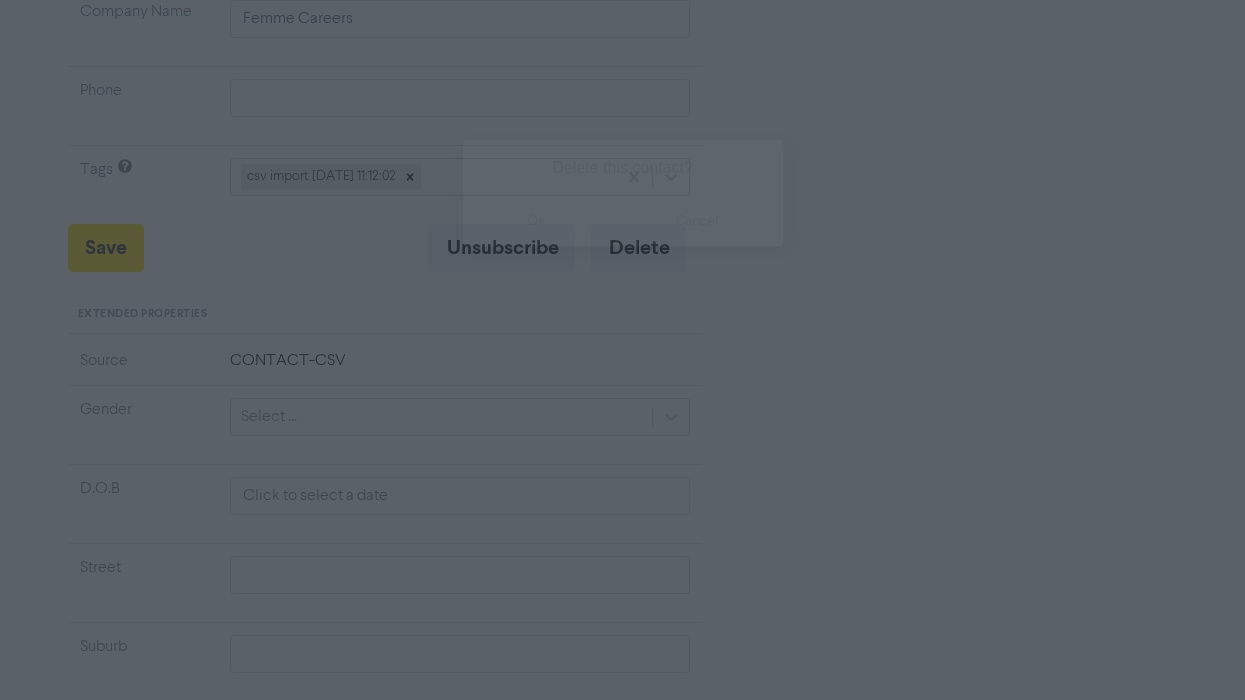 click on "ok" at bounding box center [537, 221] 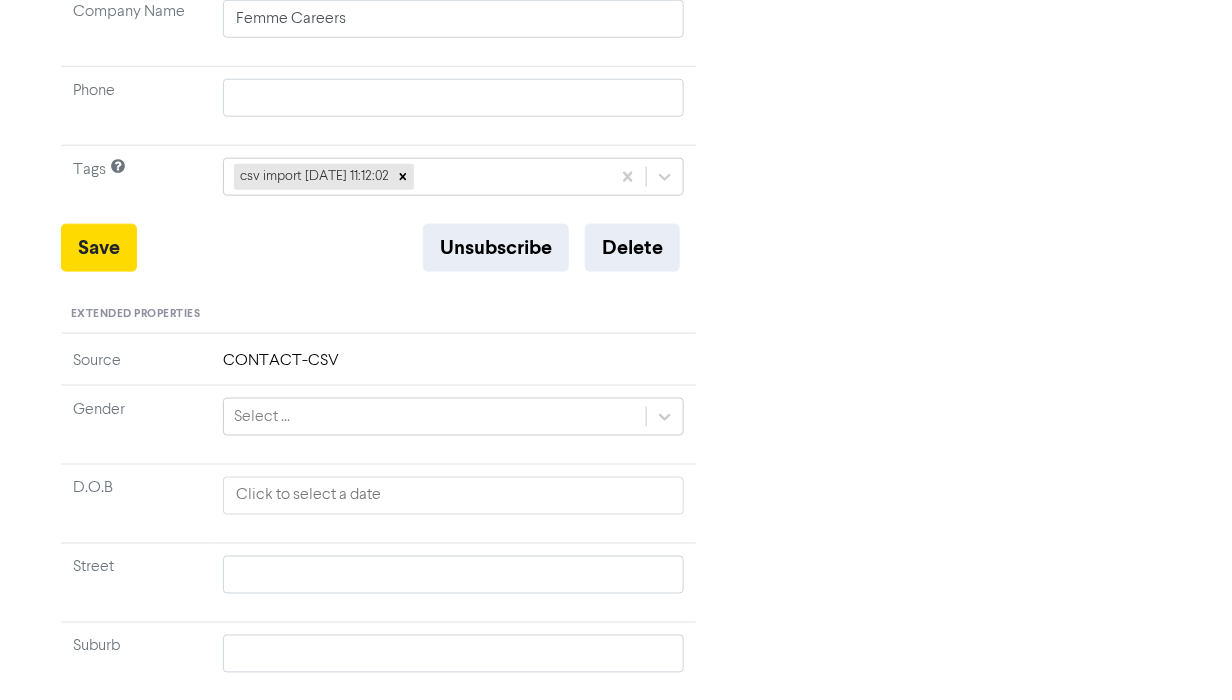 type 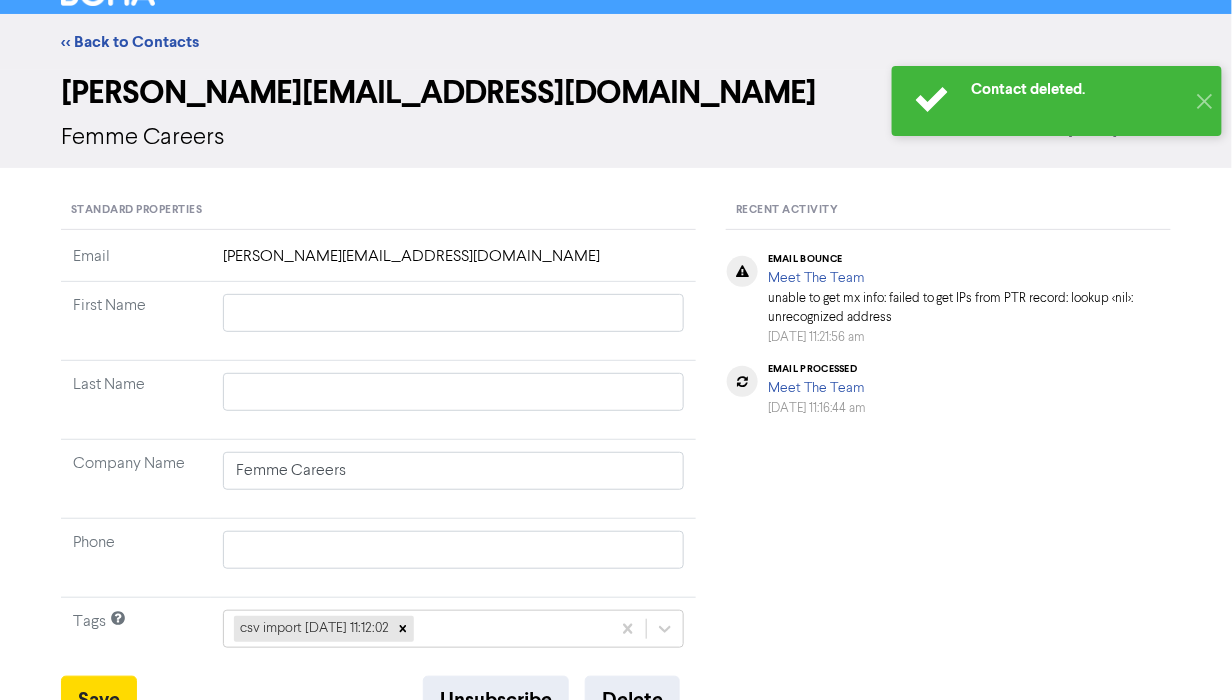 scroll, scrollTop: 0, scrollLeft: 0, axis: both 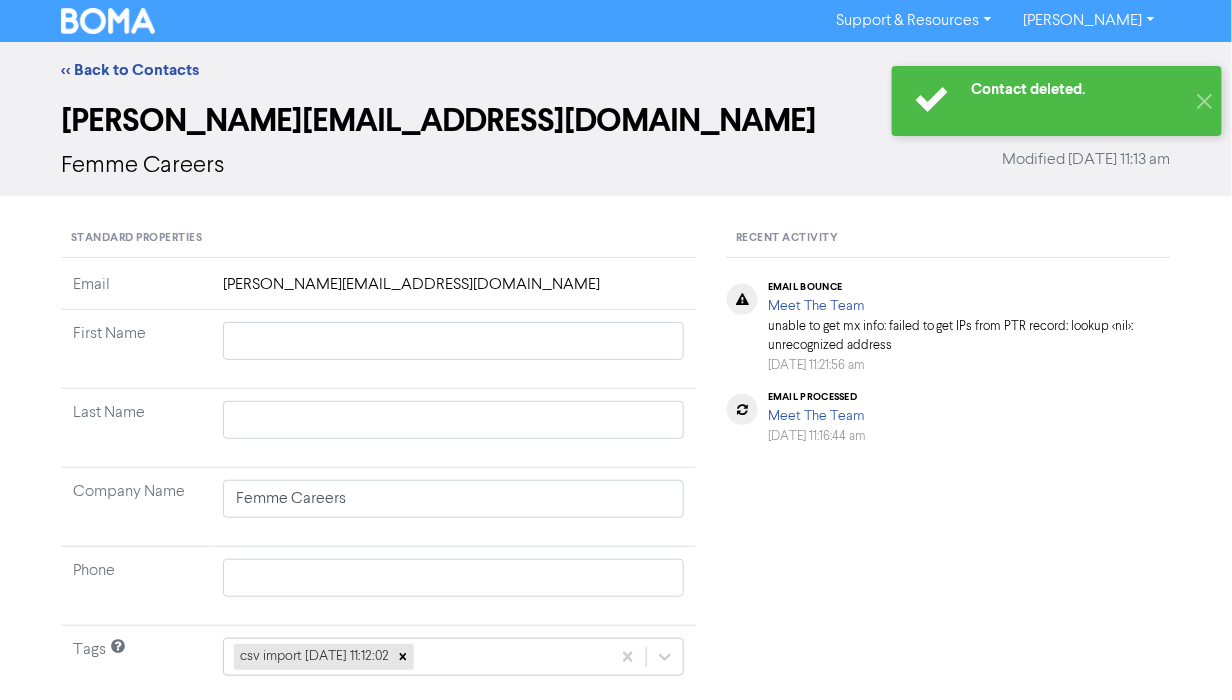 type 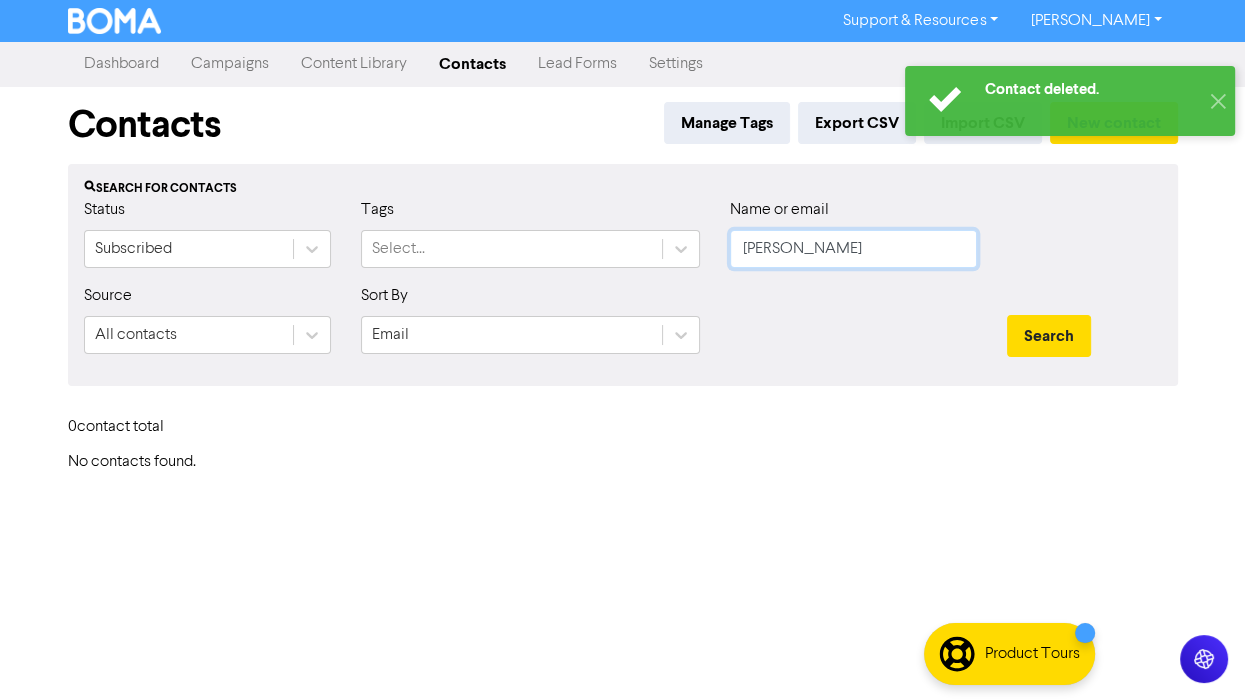 drag, startPoint x: 755, startPoint y: 256, endPoint x: 501, endPoint y: 270, distance: 254.38553 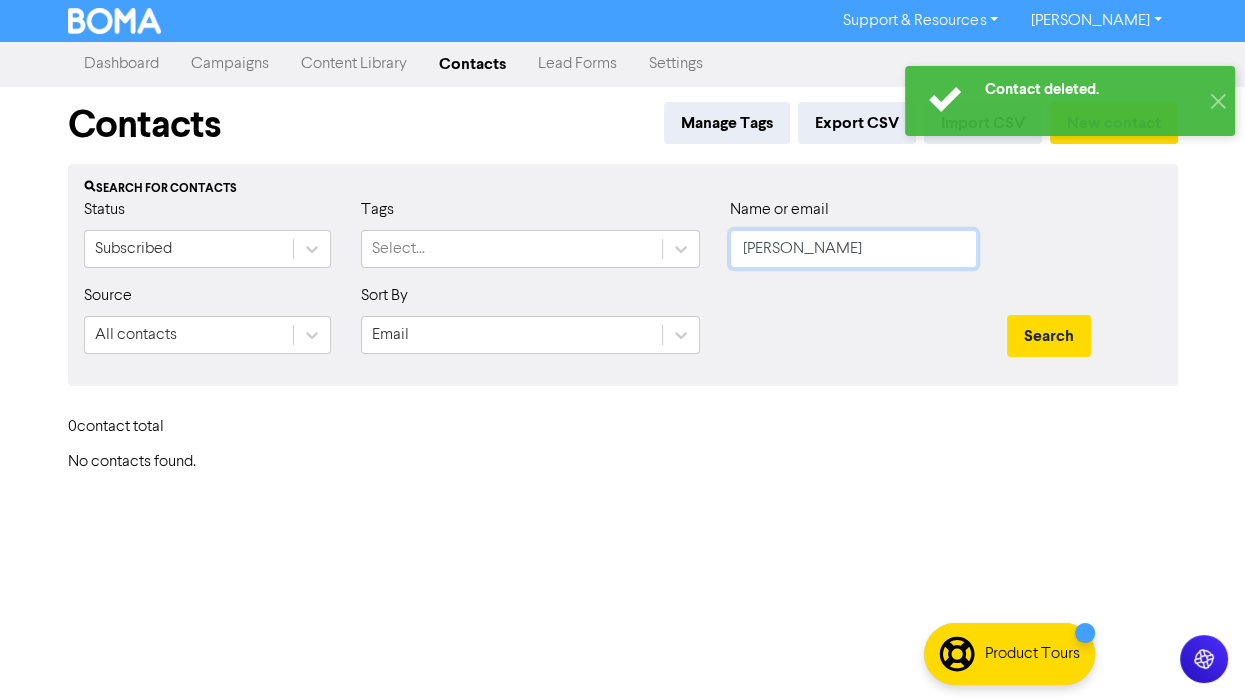 type on "[PERSON_NAME]" 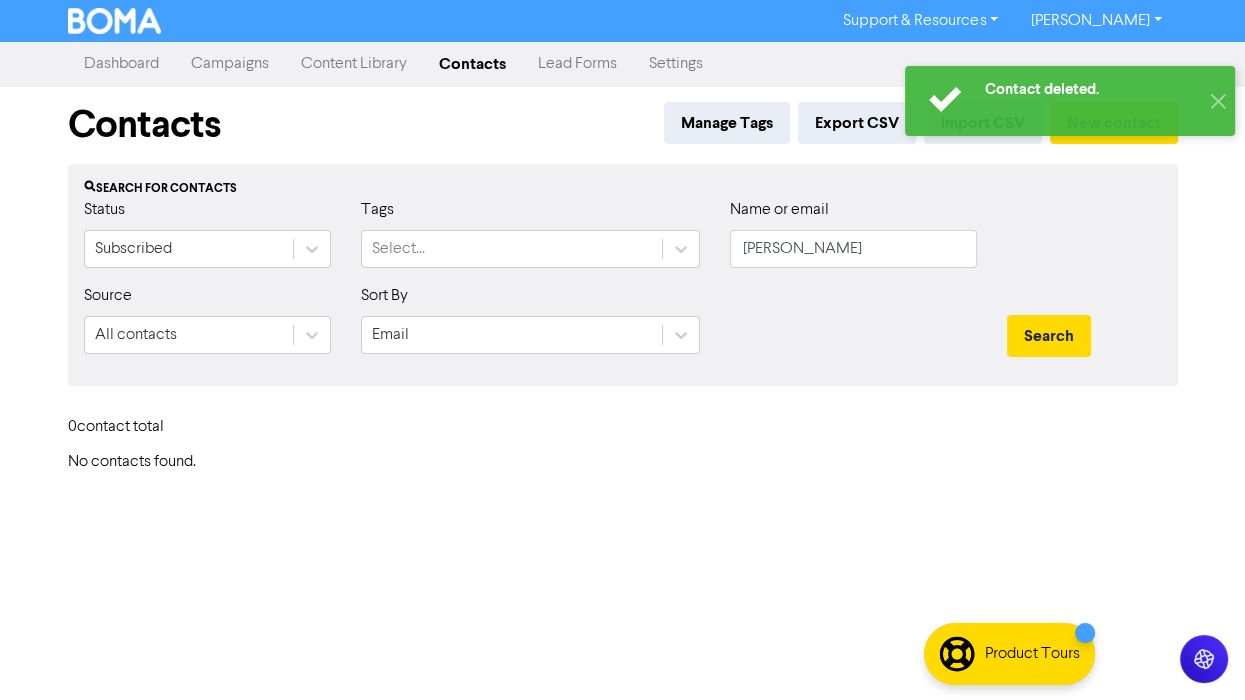 click on "Search" at bounding box center (1084, 327) 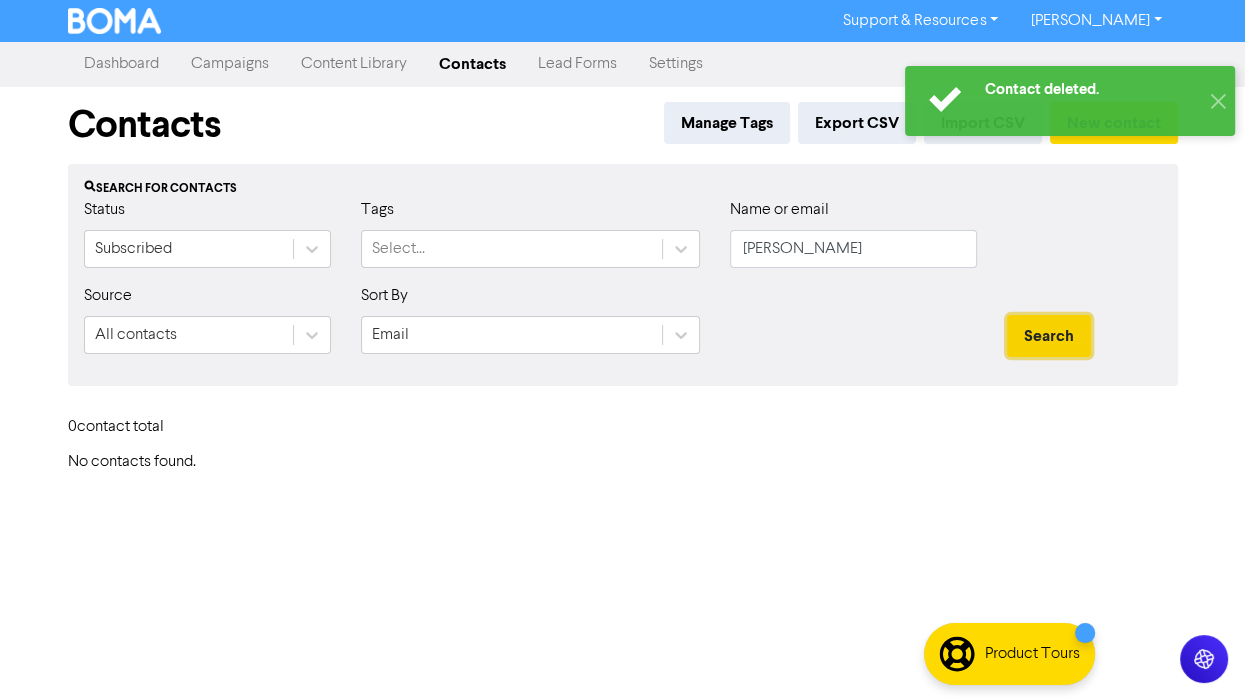 click on "Search" at bounding box center (1049, 336) 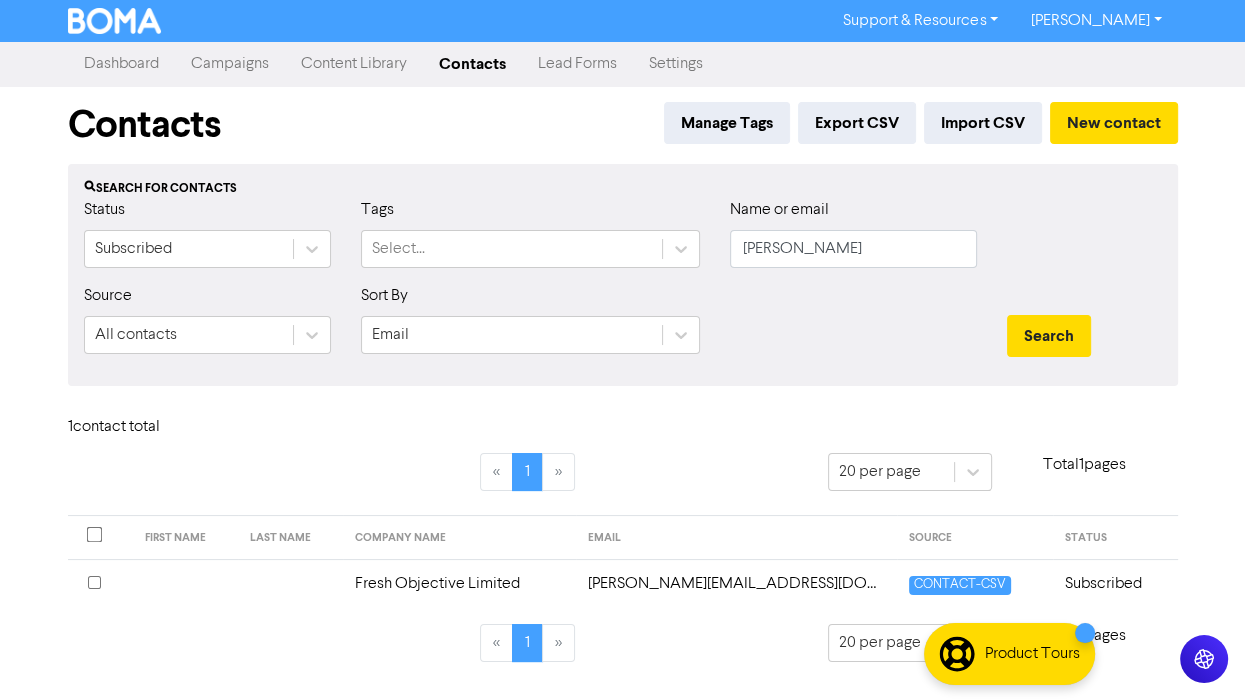 click on "[PERSON_NAME][EMAIL_ADDRESS][DOMAIN_NAME]" at bounding box center (736, 583) 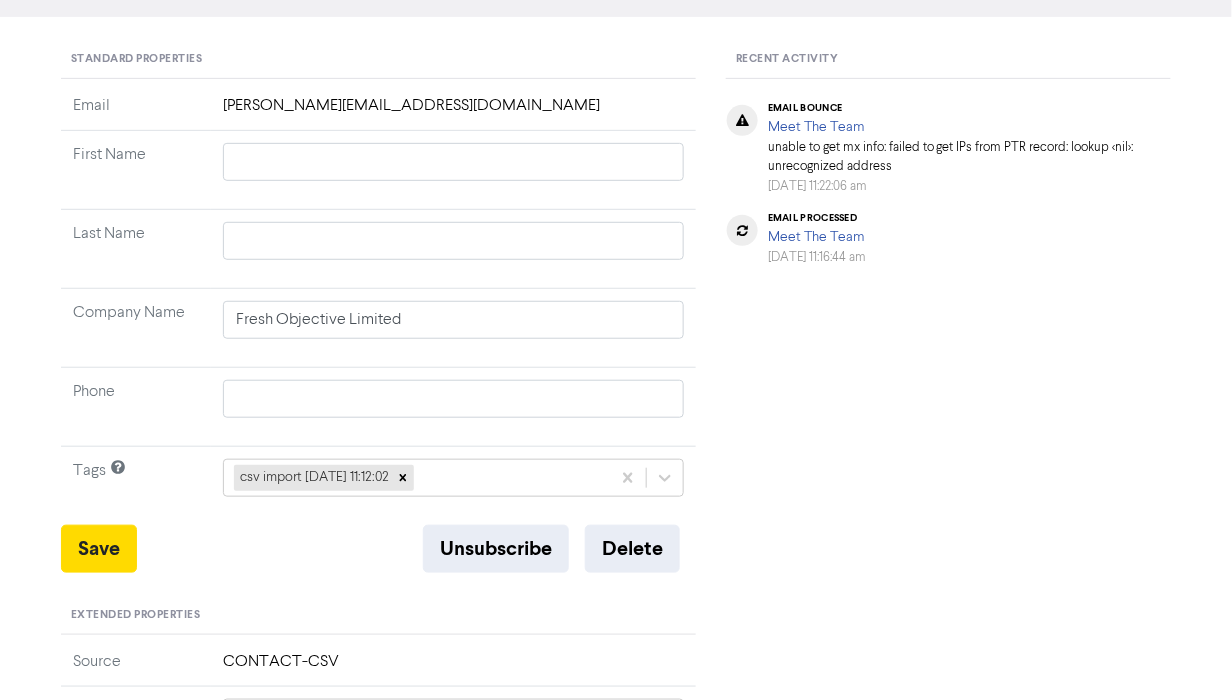 scroll, scrollTop: 320, scrollLeft: 0, axis: vertical 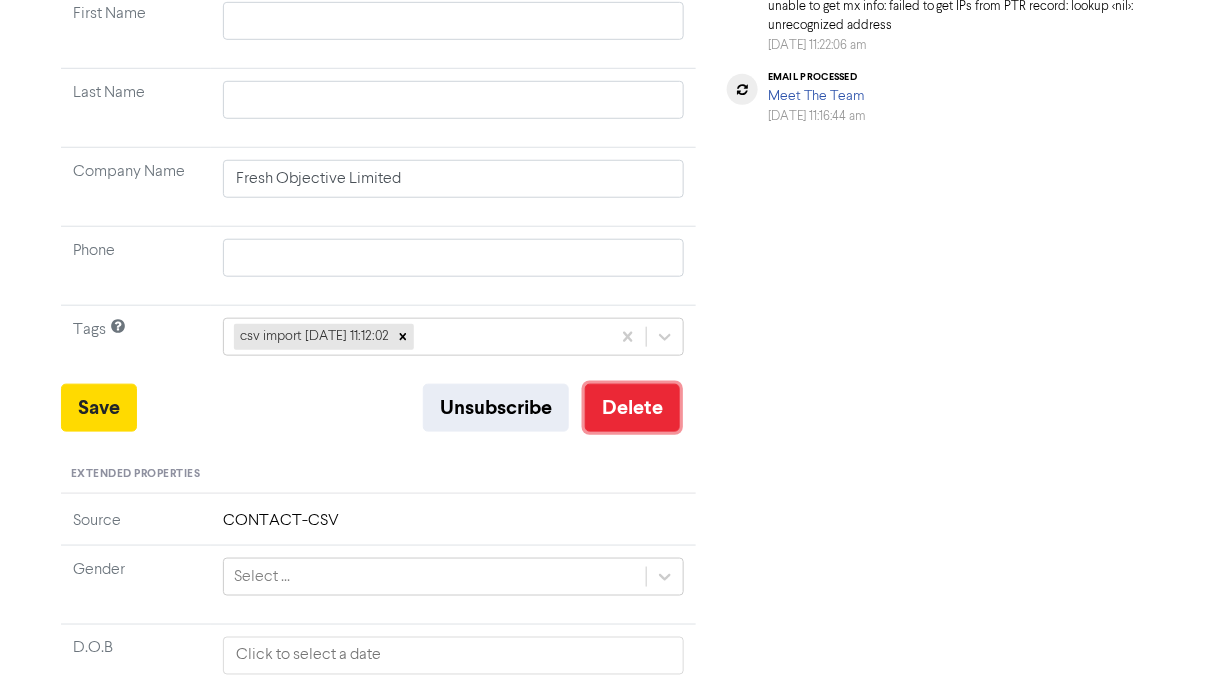 click on "Delete" at bounding box center [632, 408] 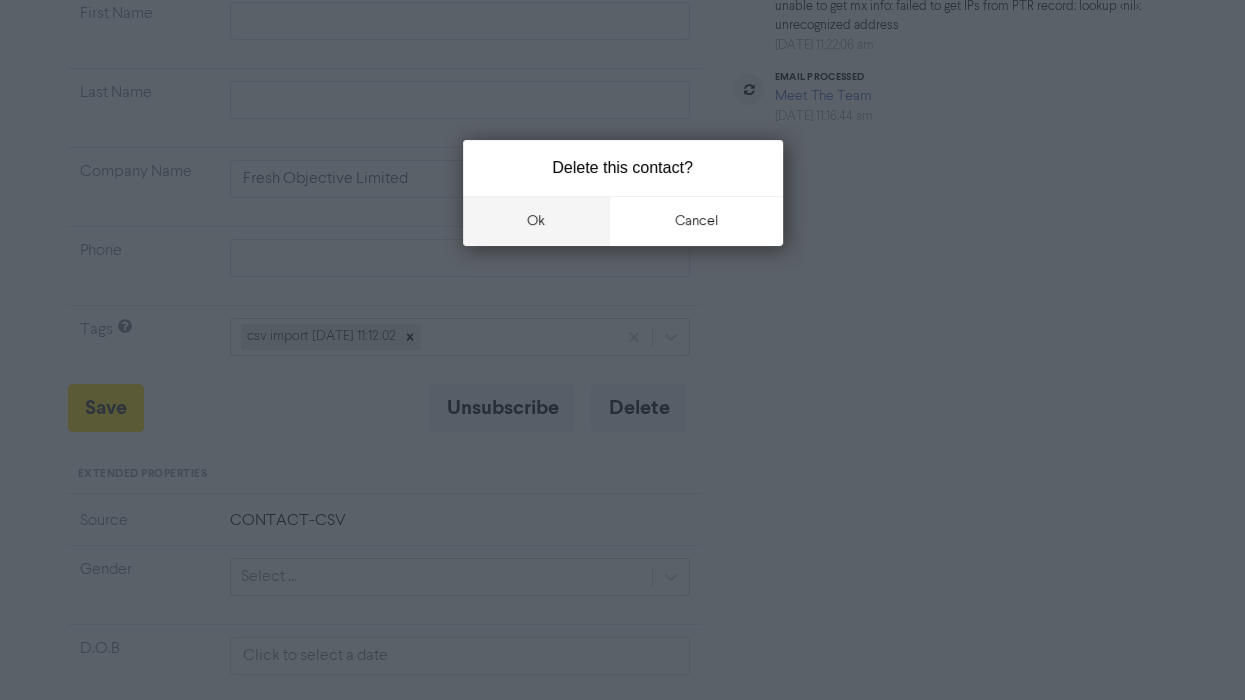 click on "ok" at bounding box center [537, 221] 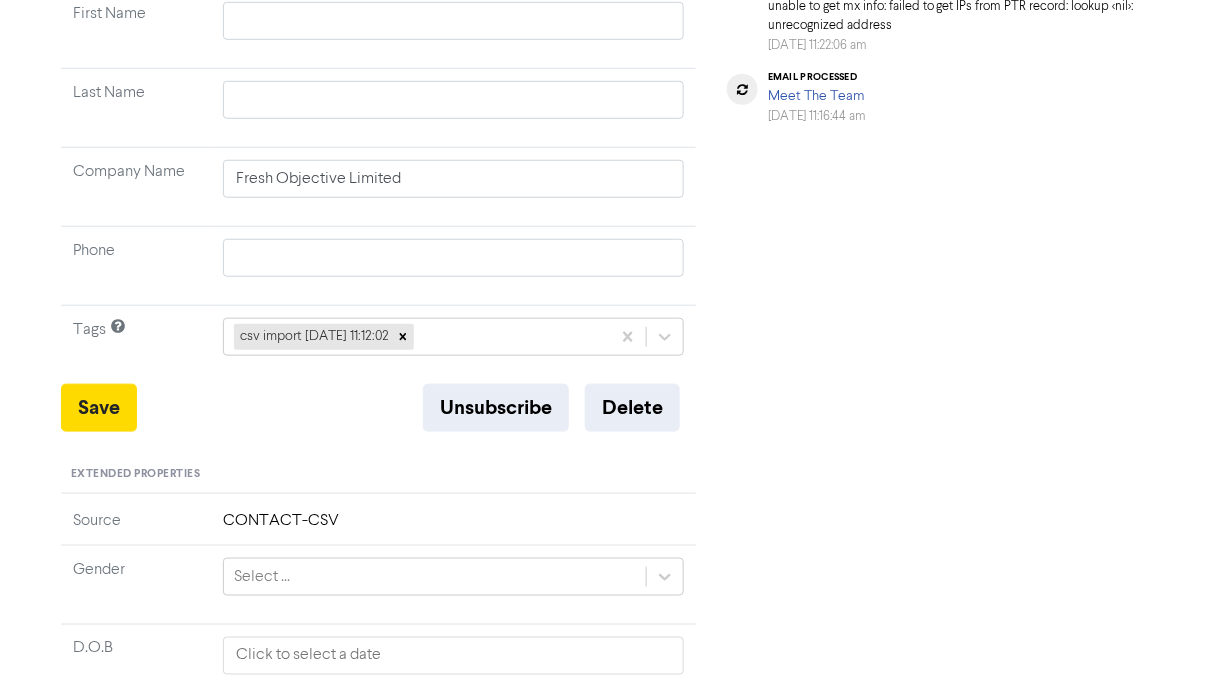 type 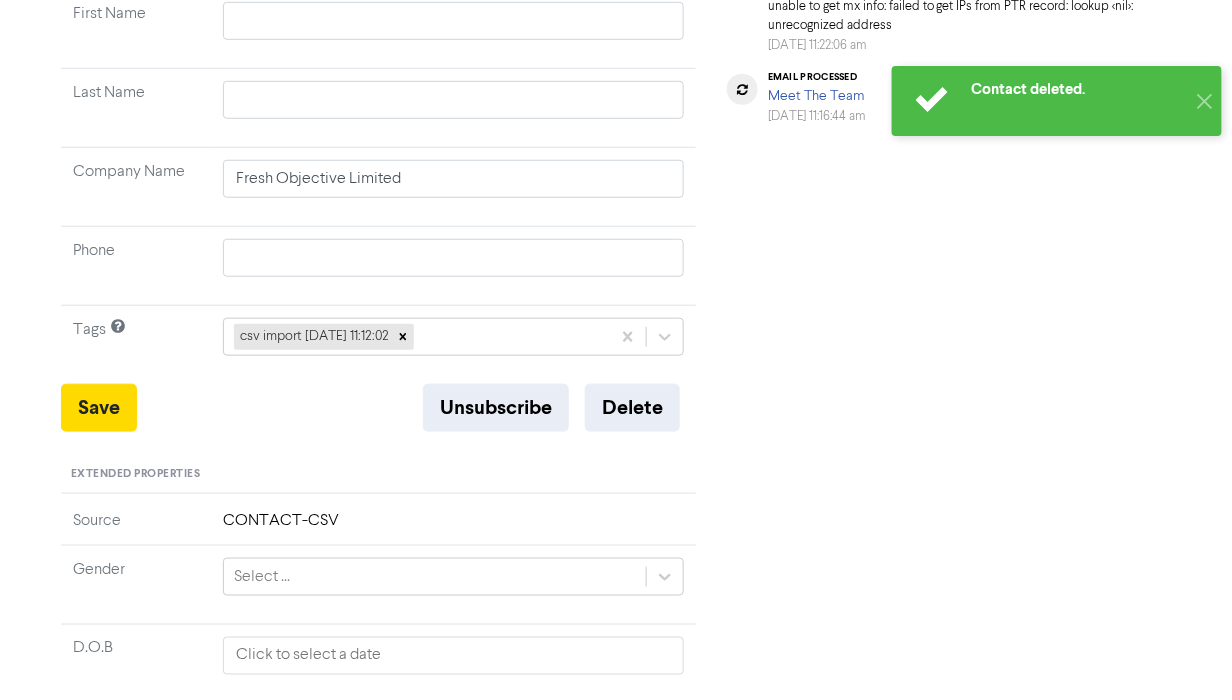 type 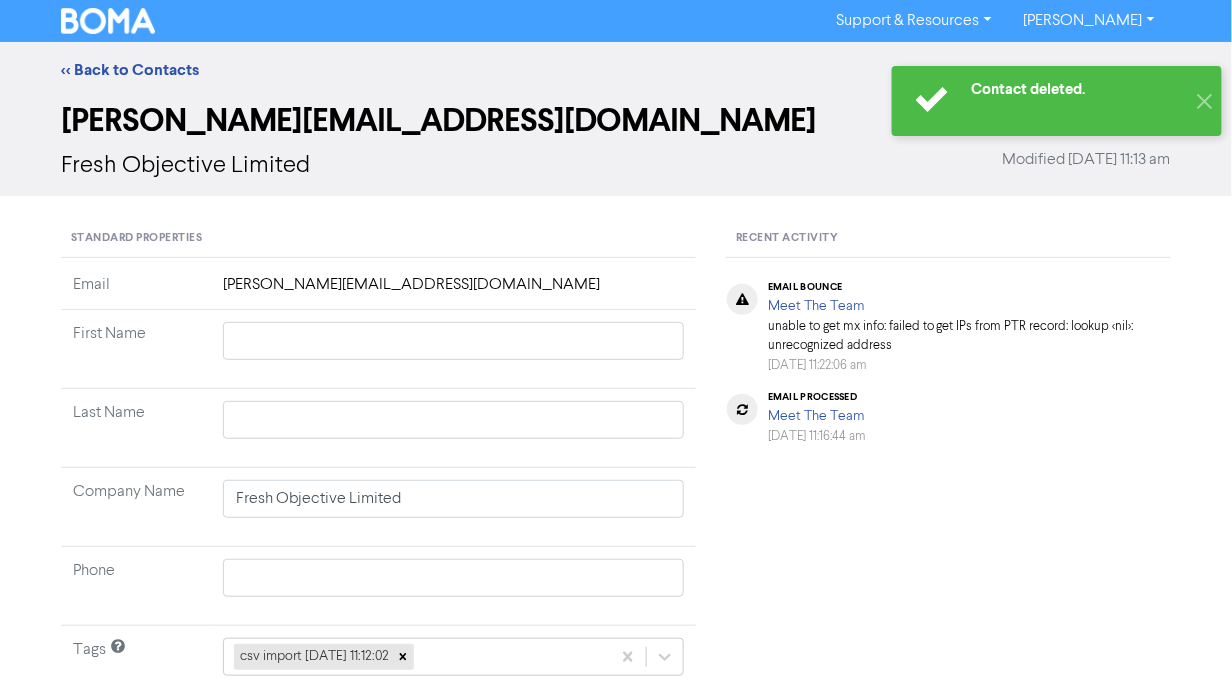 click at bounding box center [108, 21] 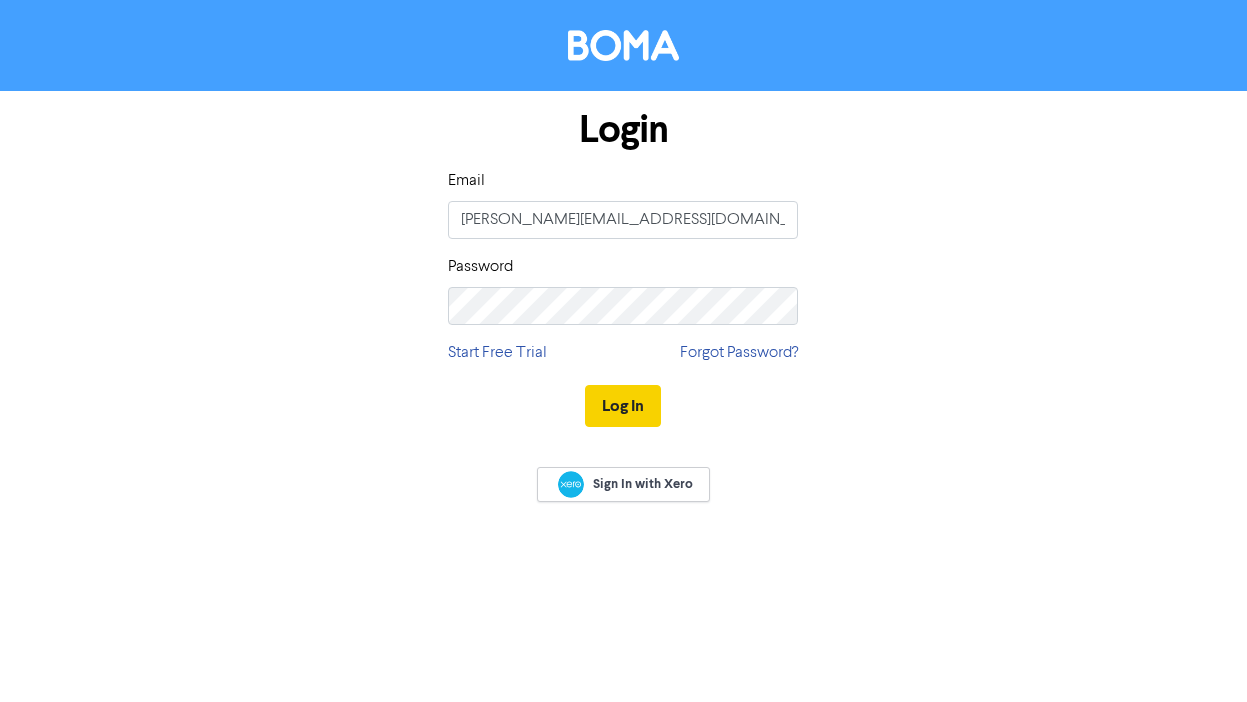 scroll, scrollTop: 0, scrollLeft: 0, axis: both 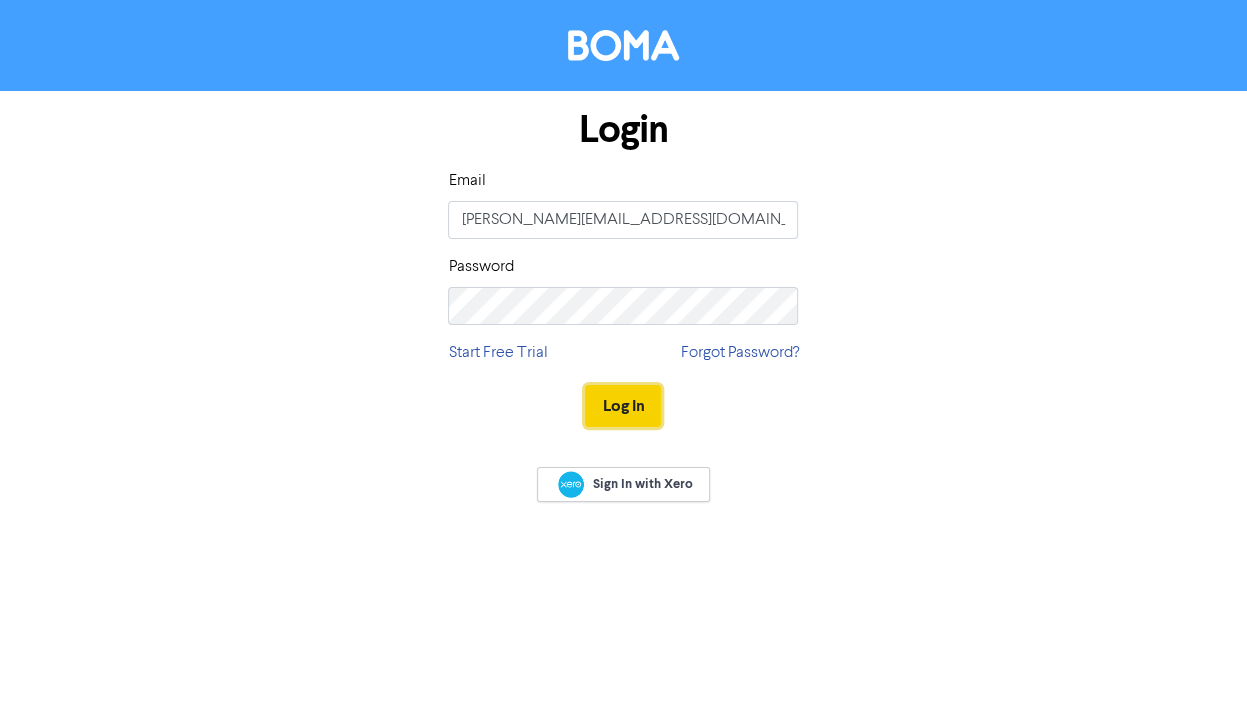 click on "Log In" at bounding box center (623, 406) 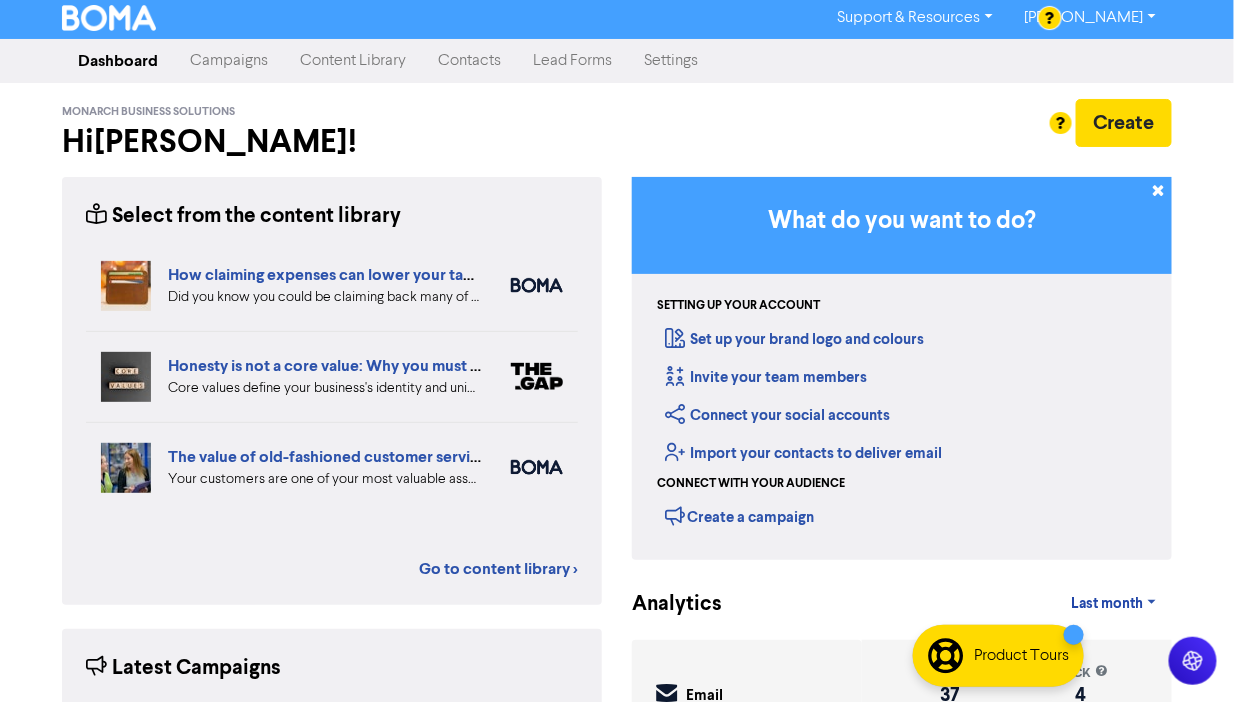 scroll, scrollTop: 0, scrollLeft: 0, axis: both 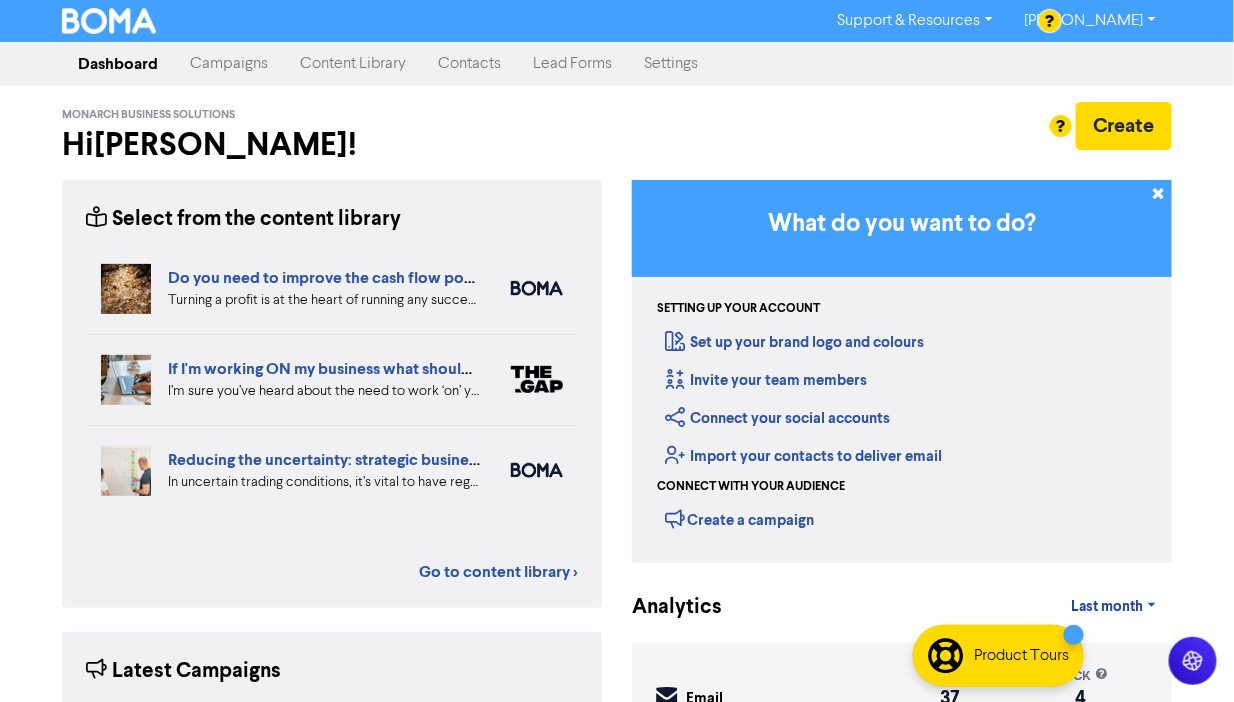 click on "Campaigns" at bounding box center (229, 64) 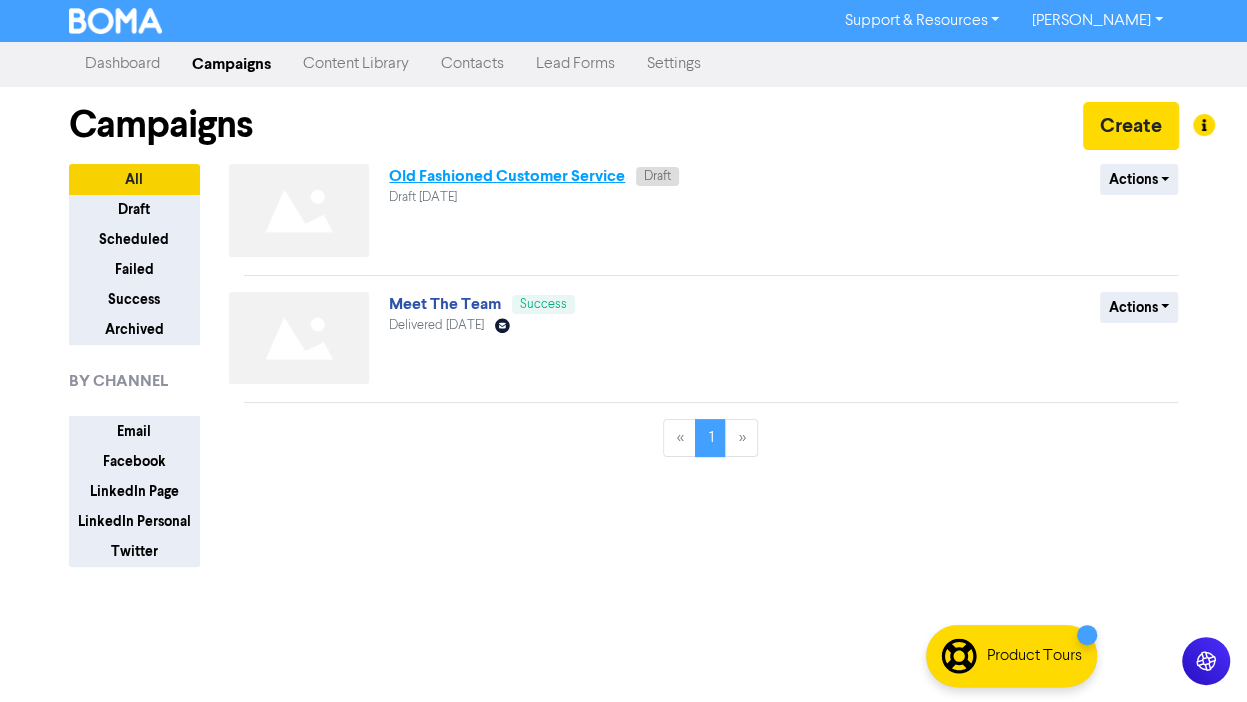 click on "Old Fashioned Customer Service" at bounding box center (507, 176) 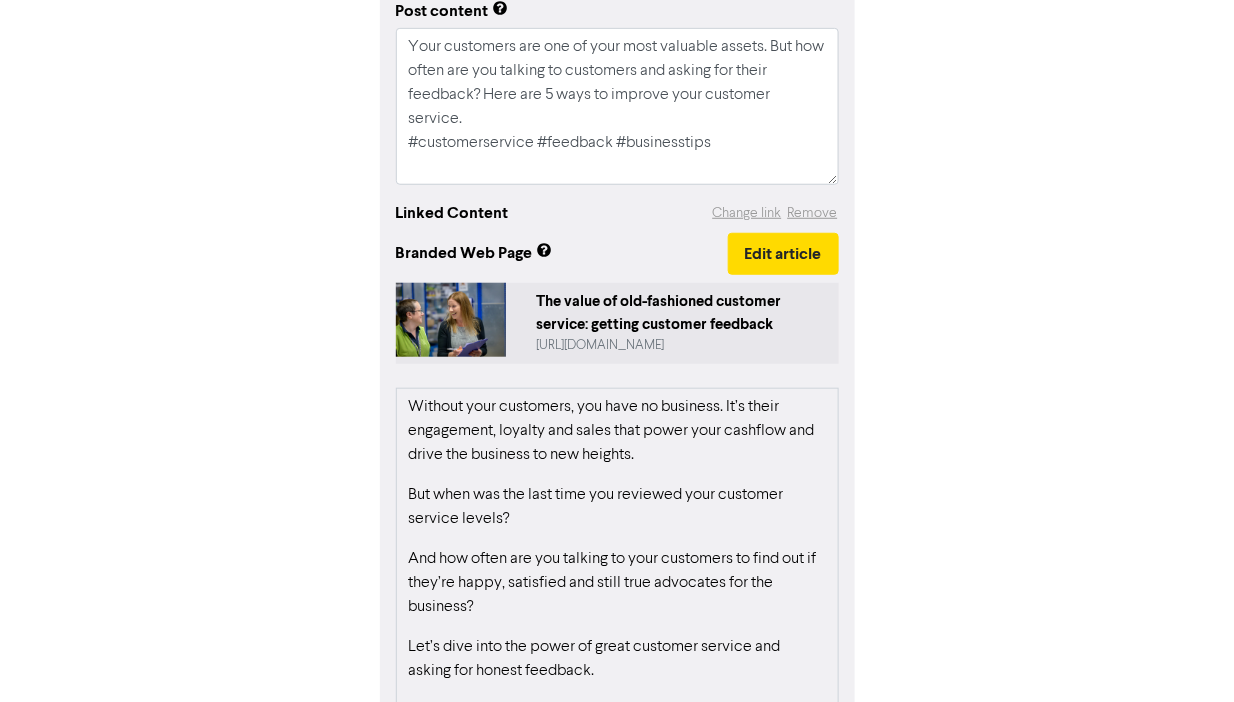 scroll, scrollTop: 480, scrollLeft: 0, axis: vertical 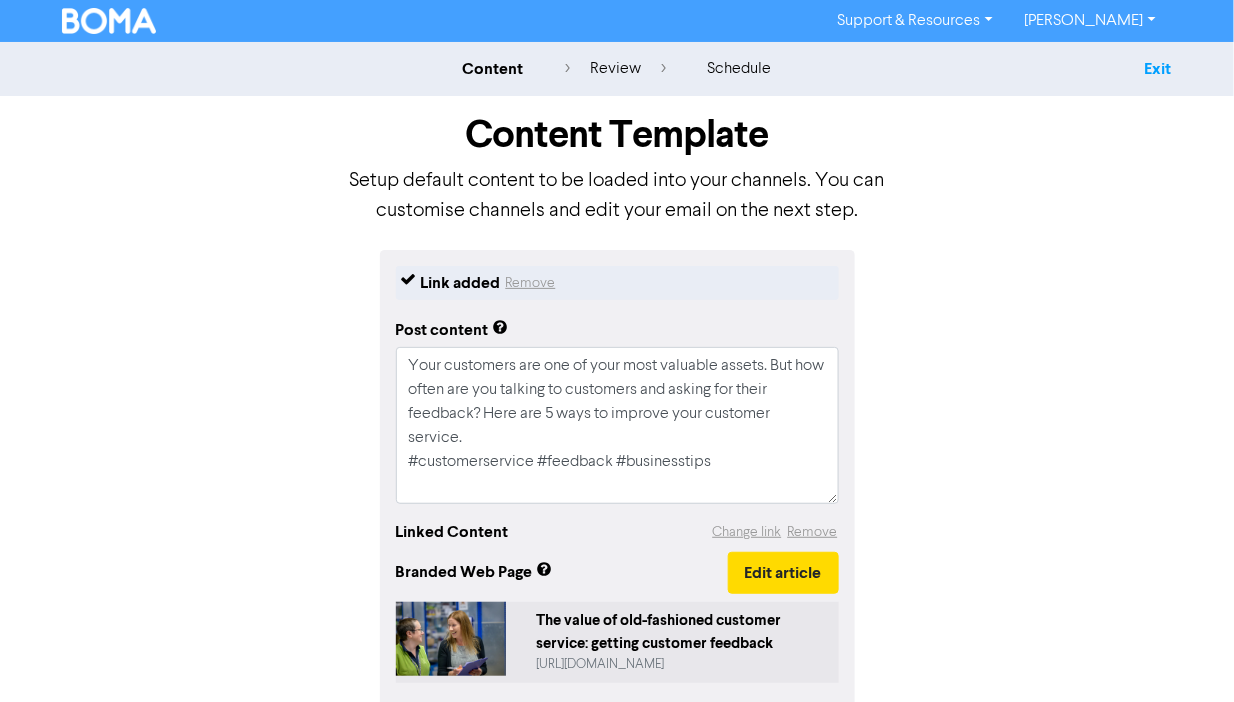 click on "Exit" at bounding box center [1158, 69] 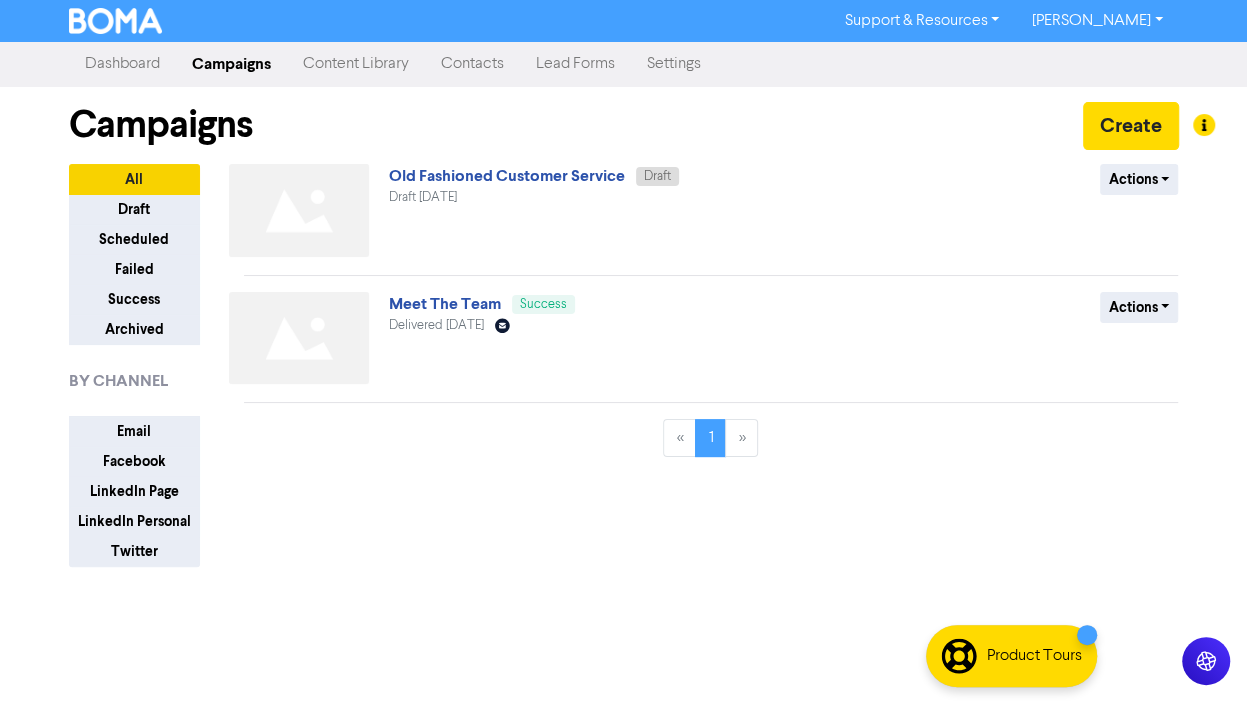 click on "Dashboard" at bounding box center (122, 64) 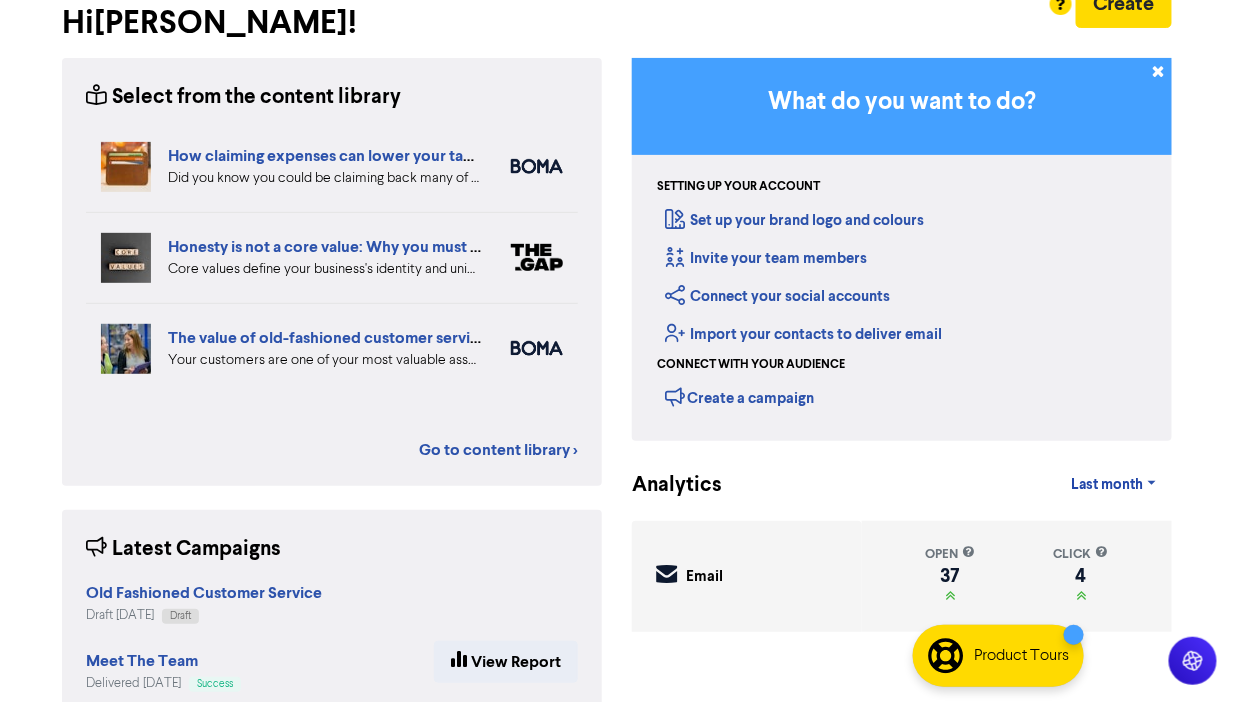 scroll, scrollTop: 0, scrollLeft: 0, axis: both 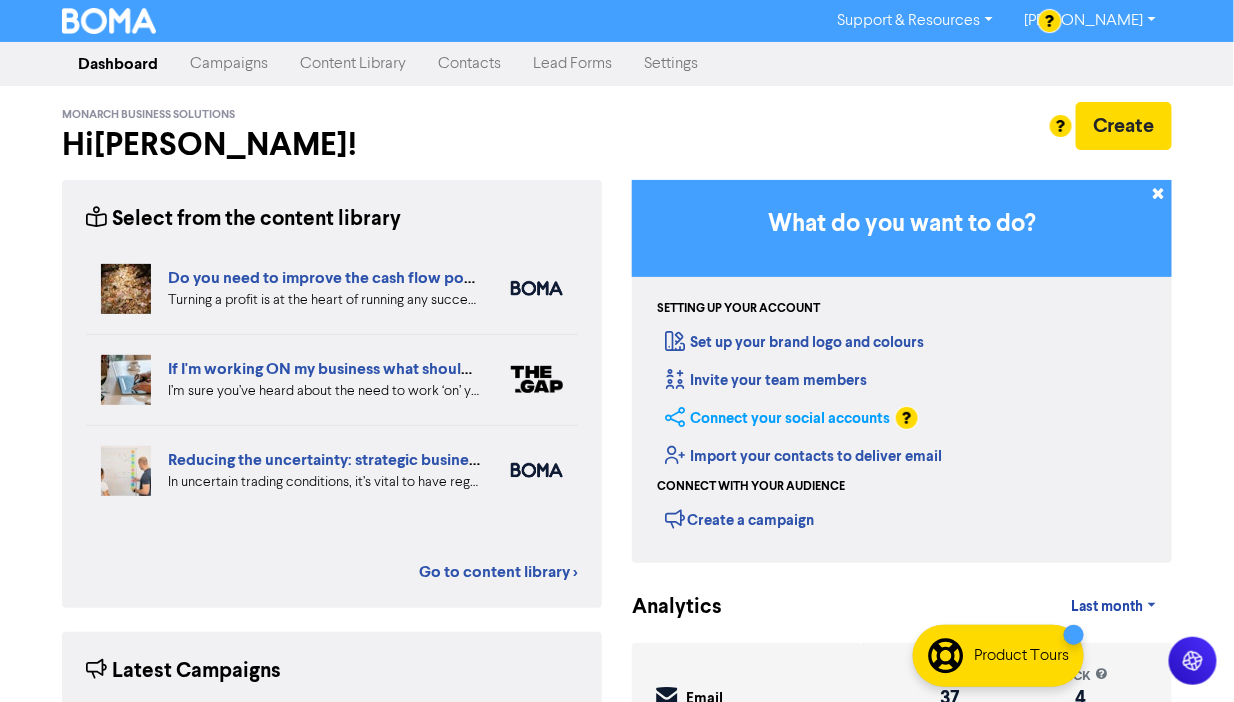 click on "Connect your social accounts" at bounding box center [777, 418] 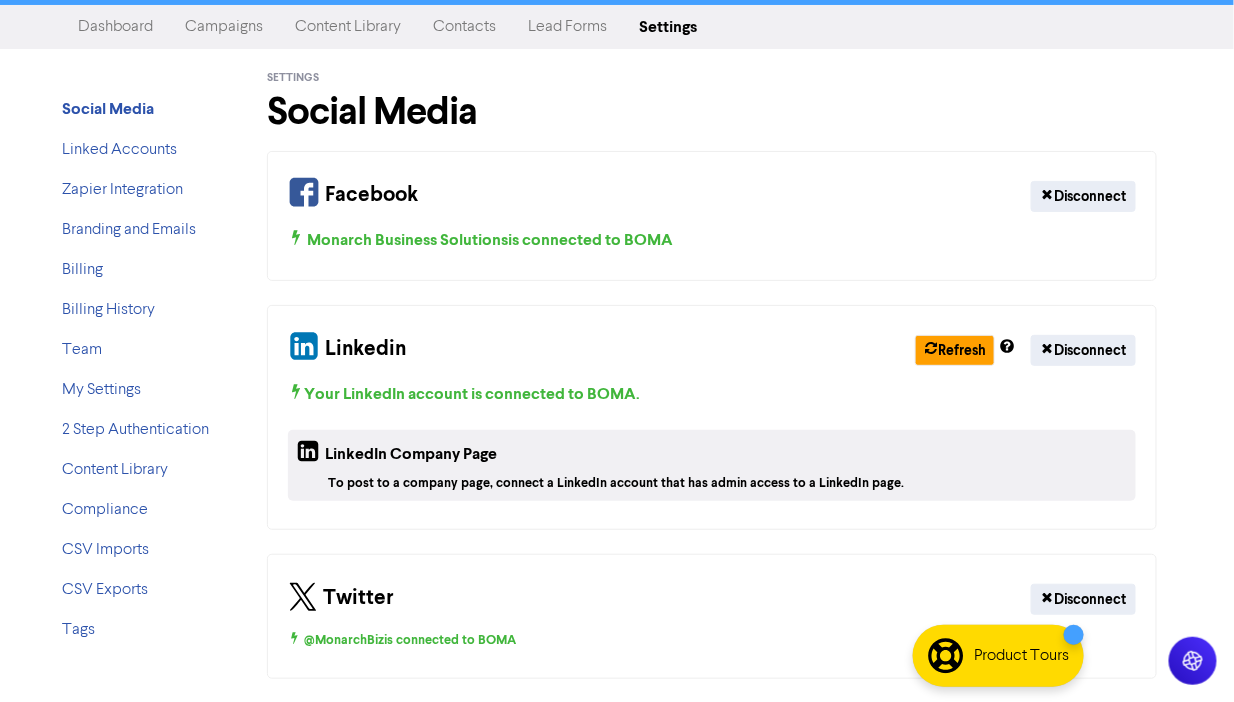 scroll, scrollTop: 0, scrollLeft: 0, axis: both 